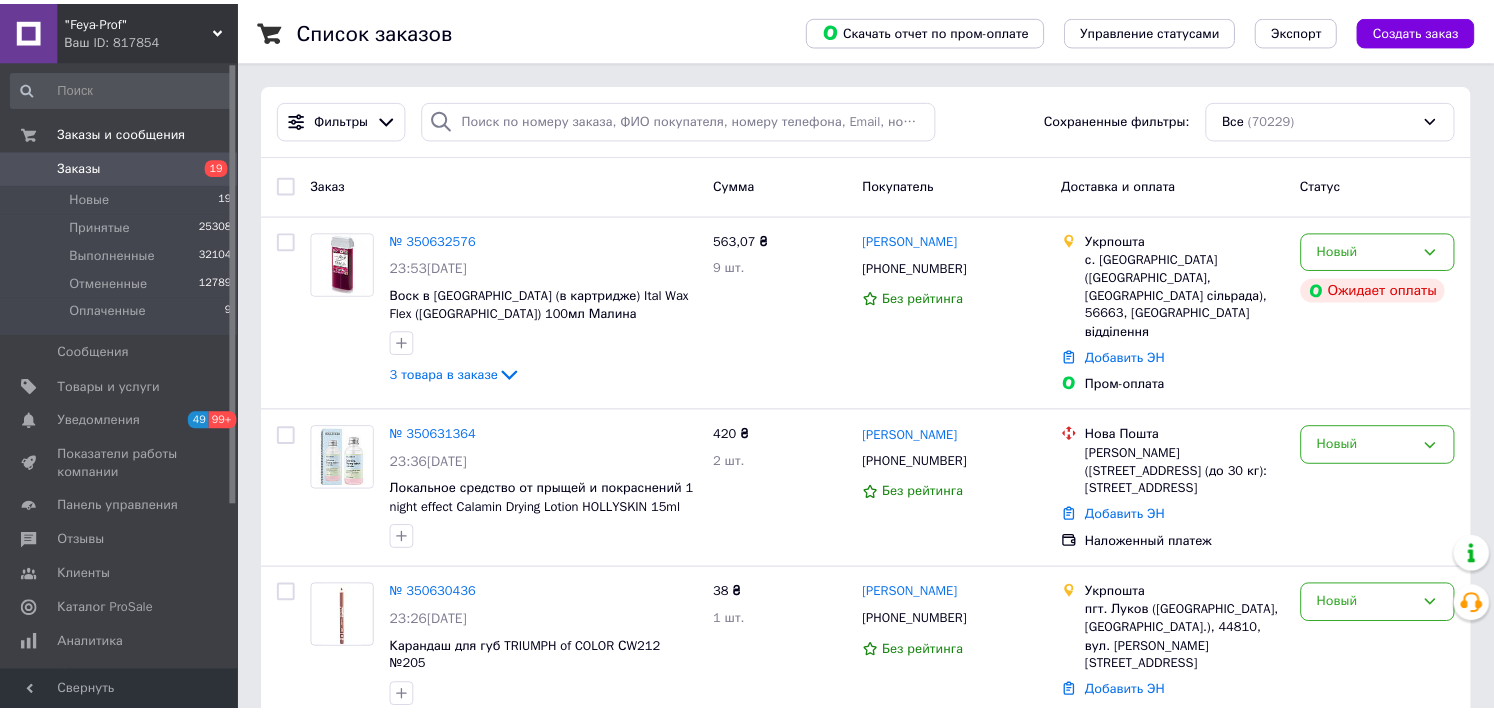 scroll, scrollTop: 0, scrollLeft: 0, axis: both 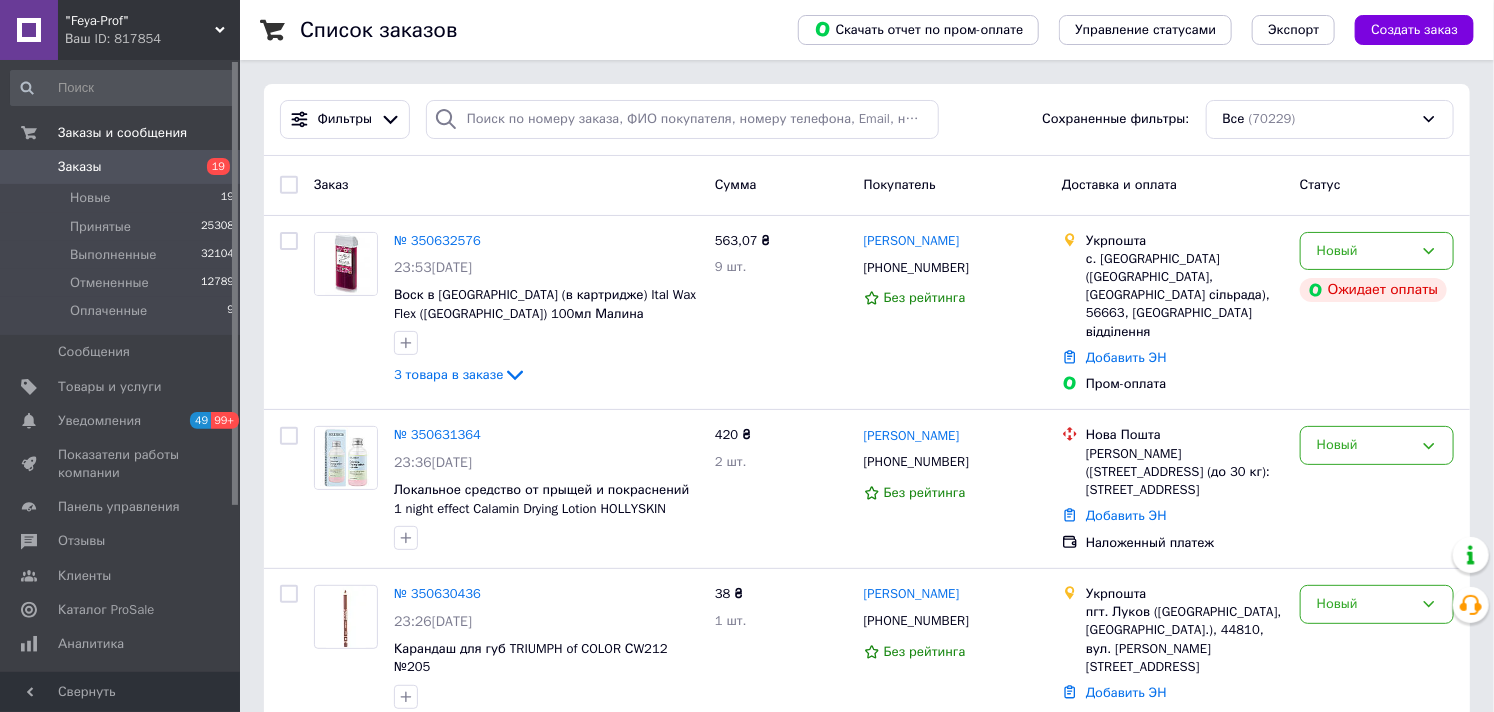 click on "Заказы" at bounding box center (80, 167) 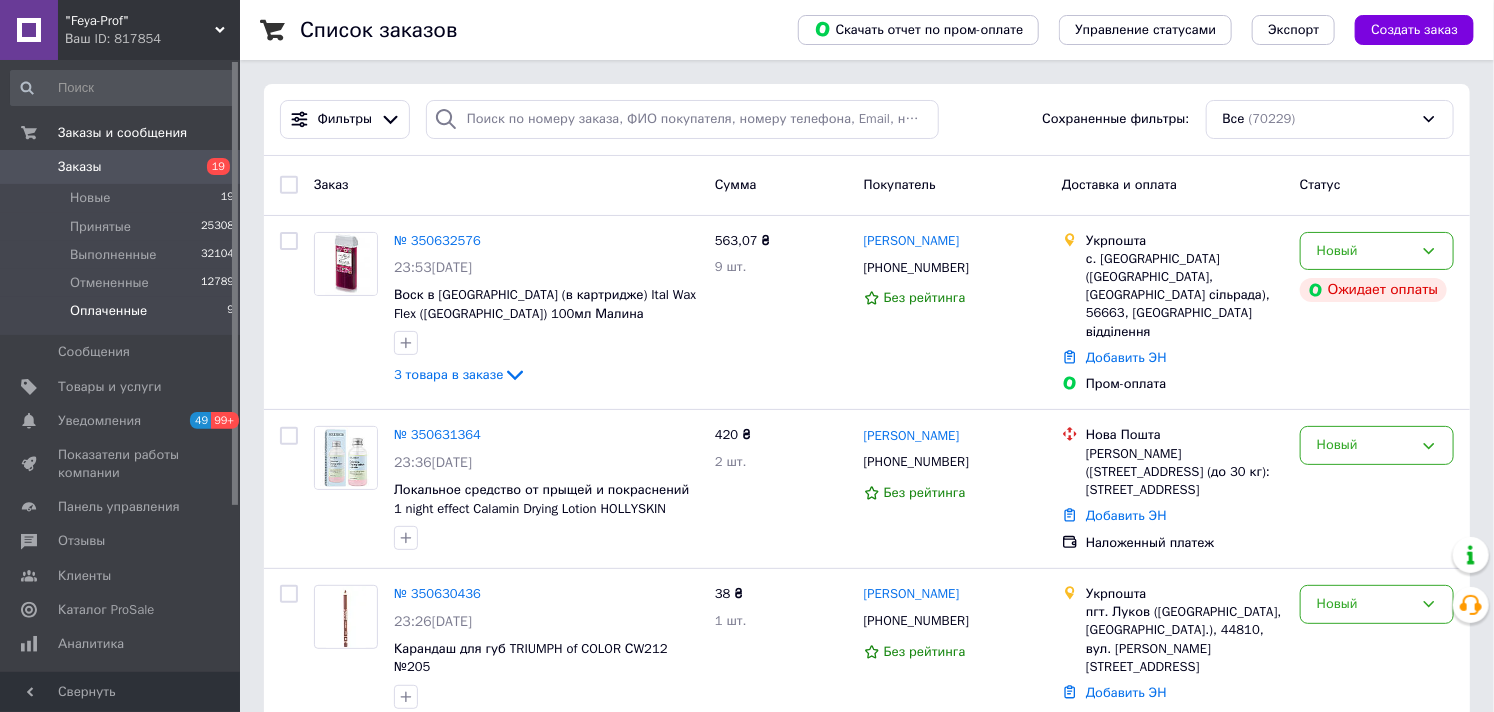 click on "Оплаченные" at bounding box center [108, 311] 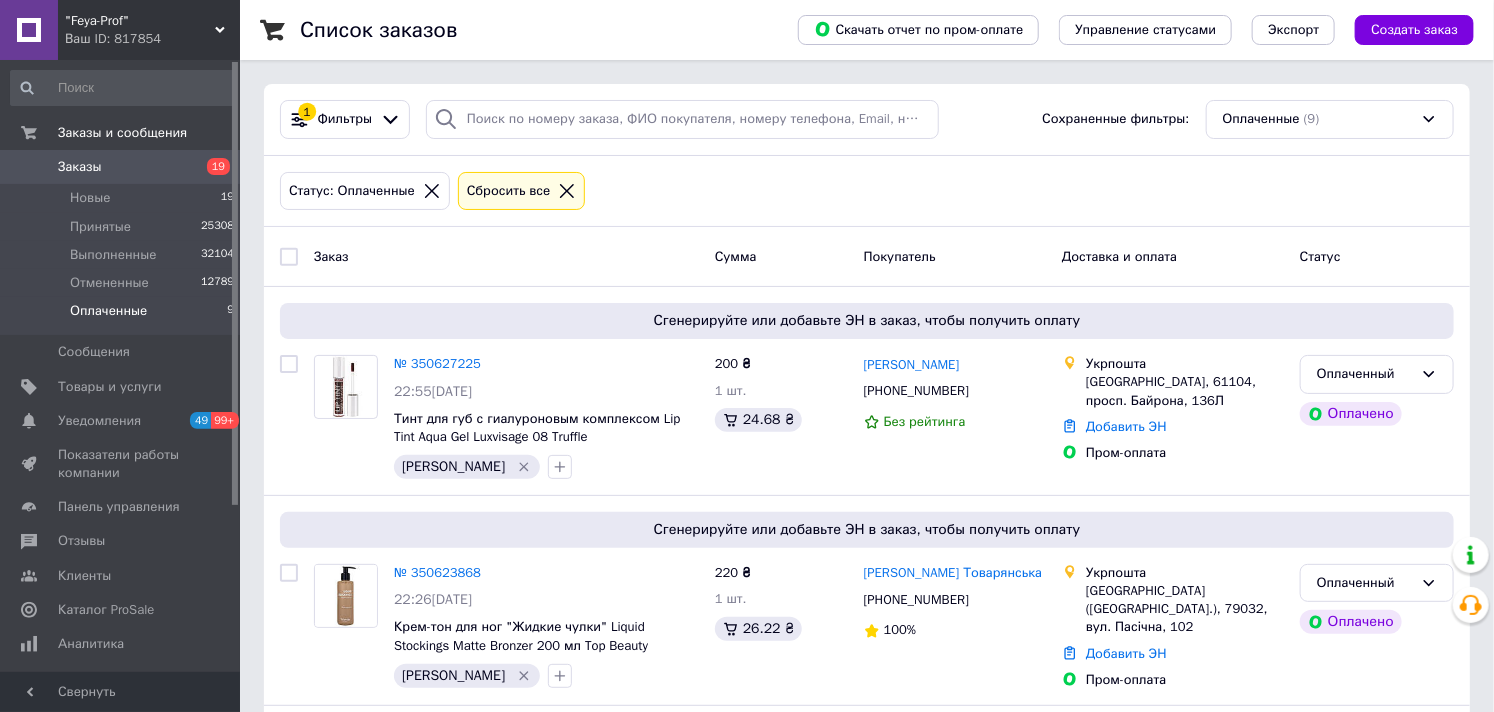 click on "Оплаченные" at bounding box center (108, 311) 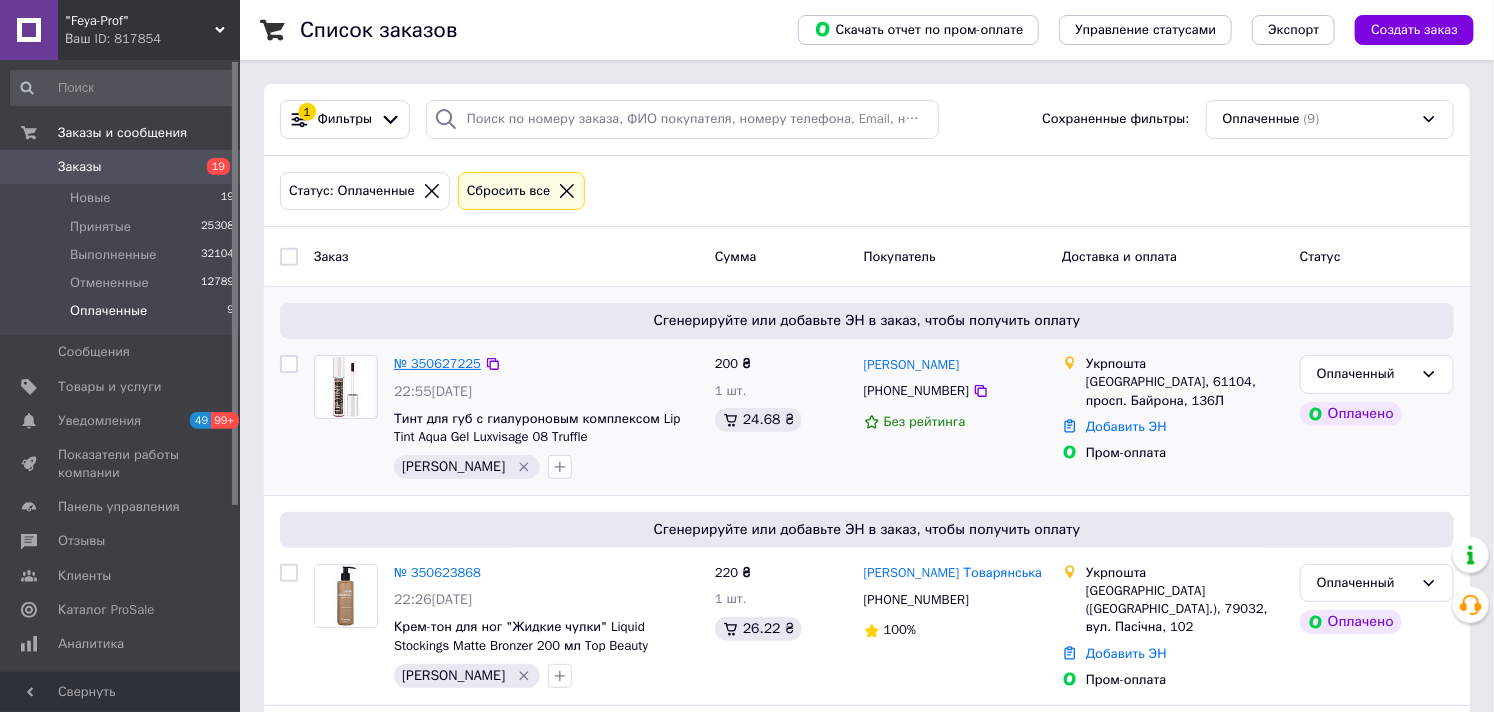 click on "№ 350627225" at bounding box center (437, 363) 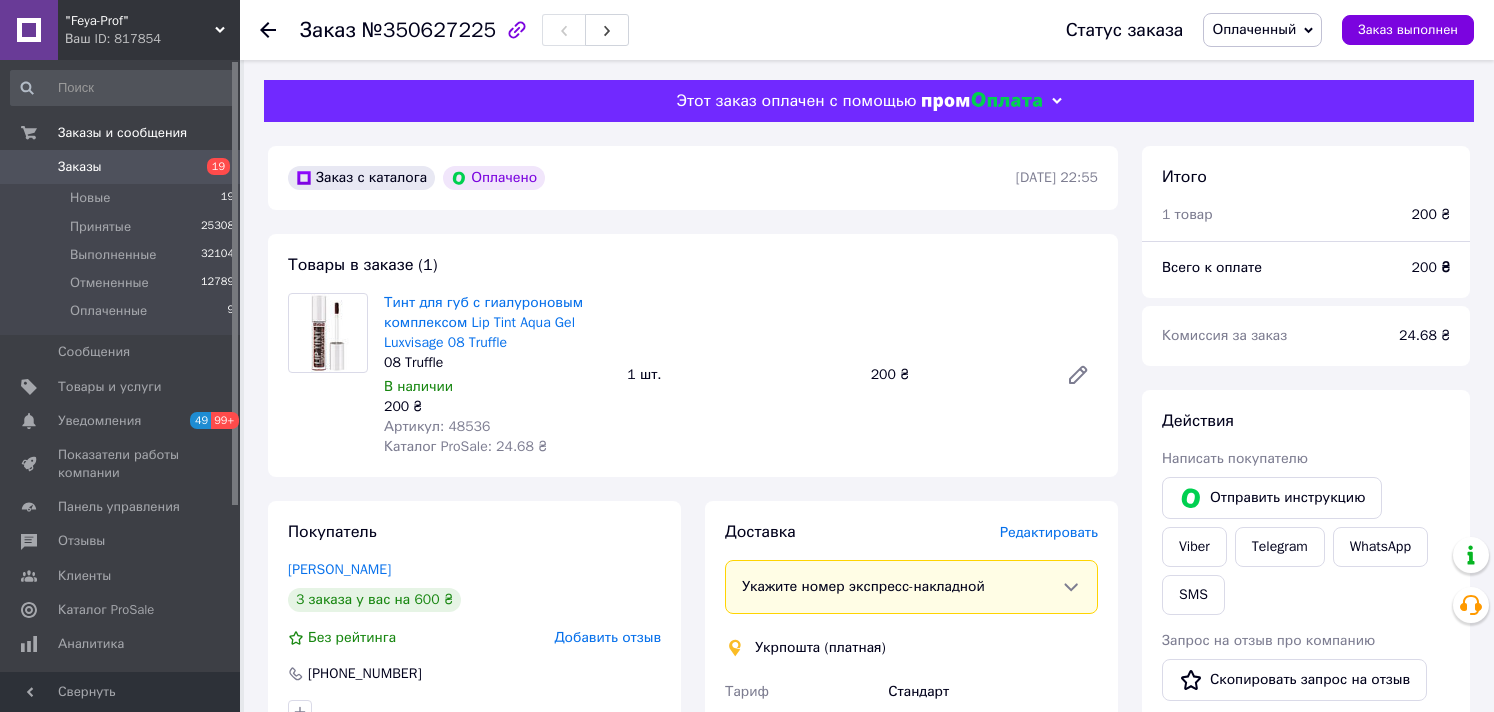 scroll, scrollTop: 0, scrollLeft: 0, axis: both 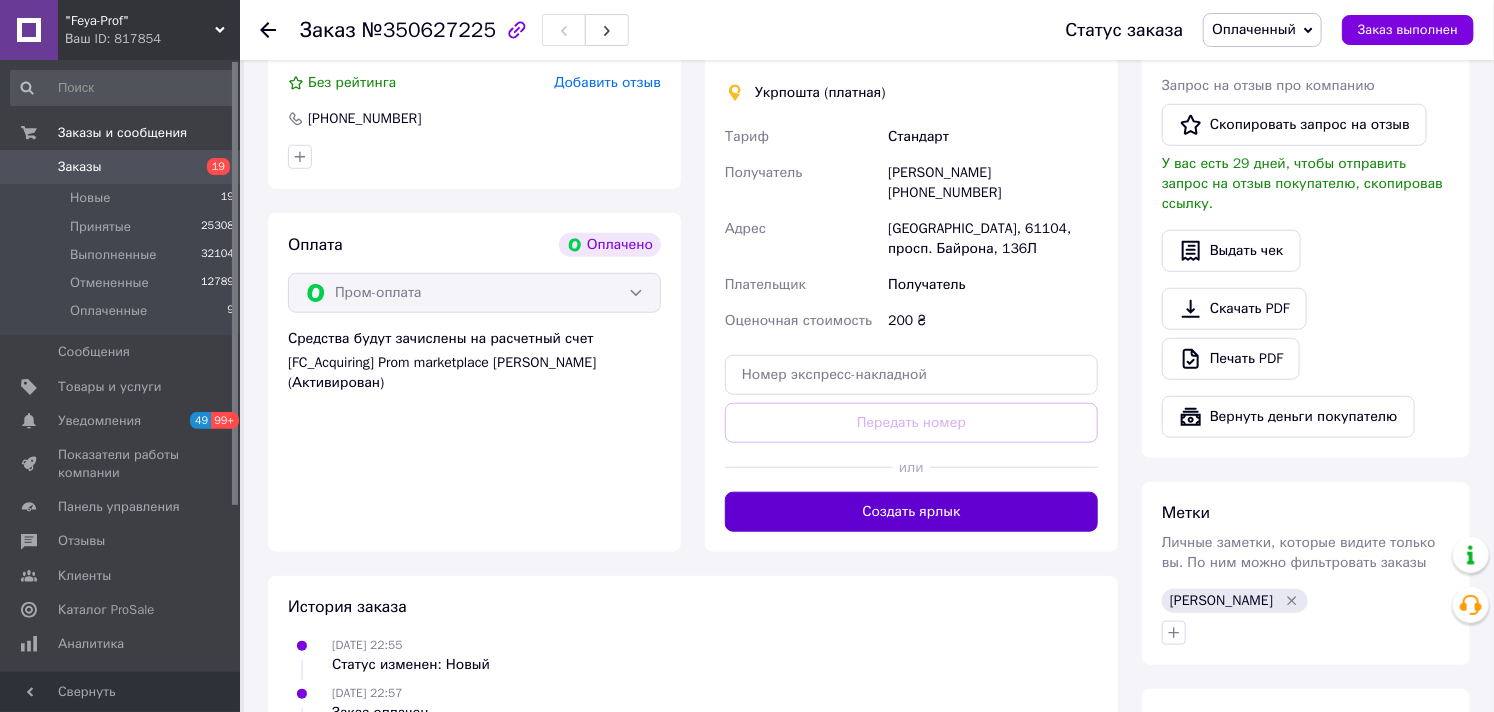 click on "Создать ярлык" at bounding box center [911, 512] 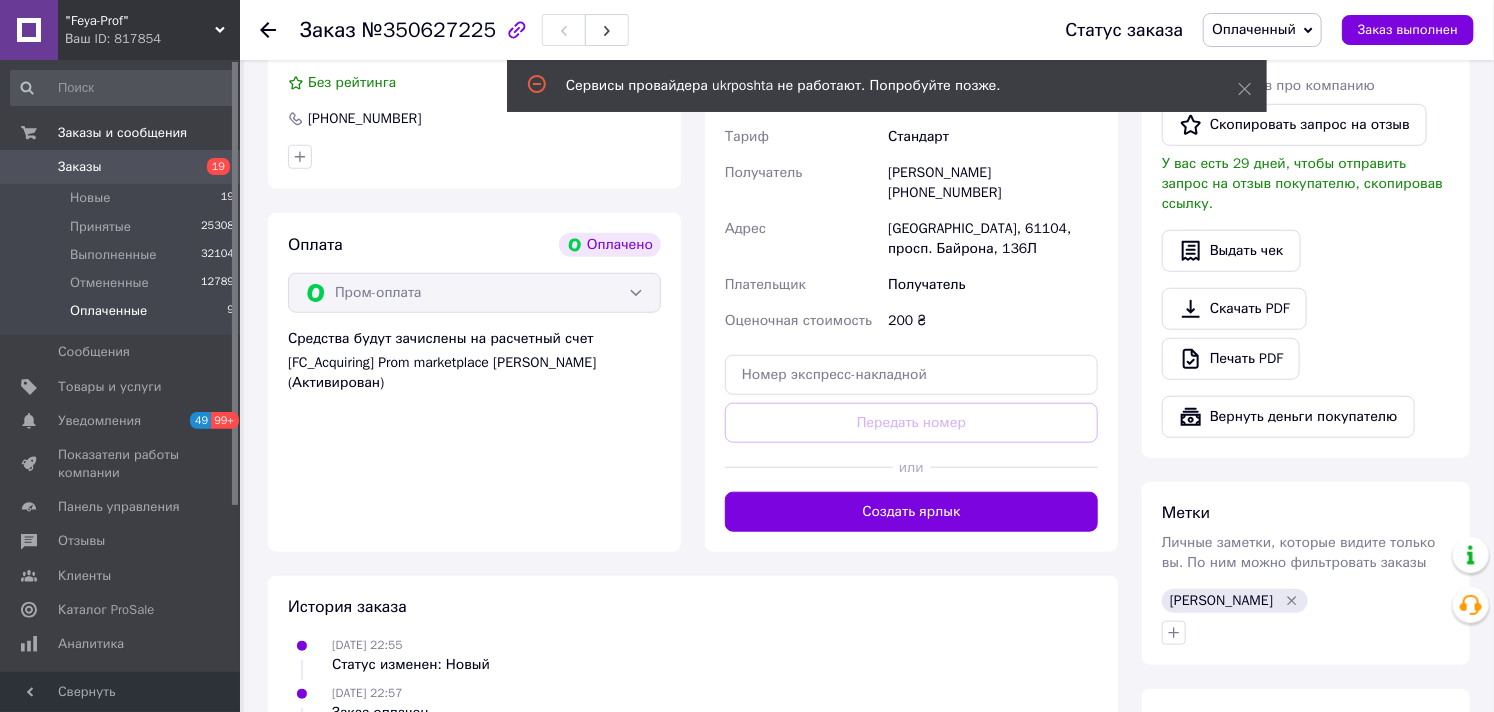 click on "Оплаченные" at bounding box center (108, 311) 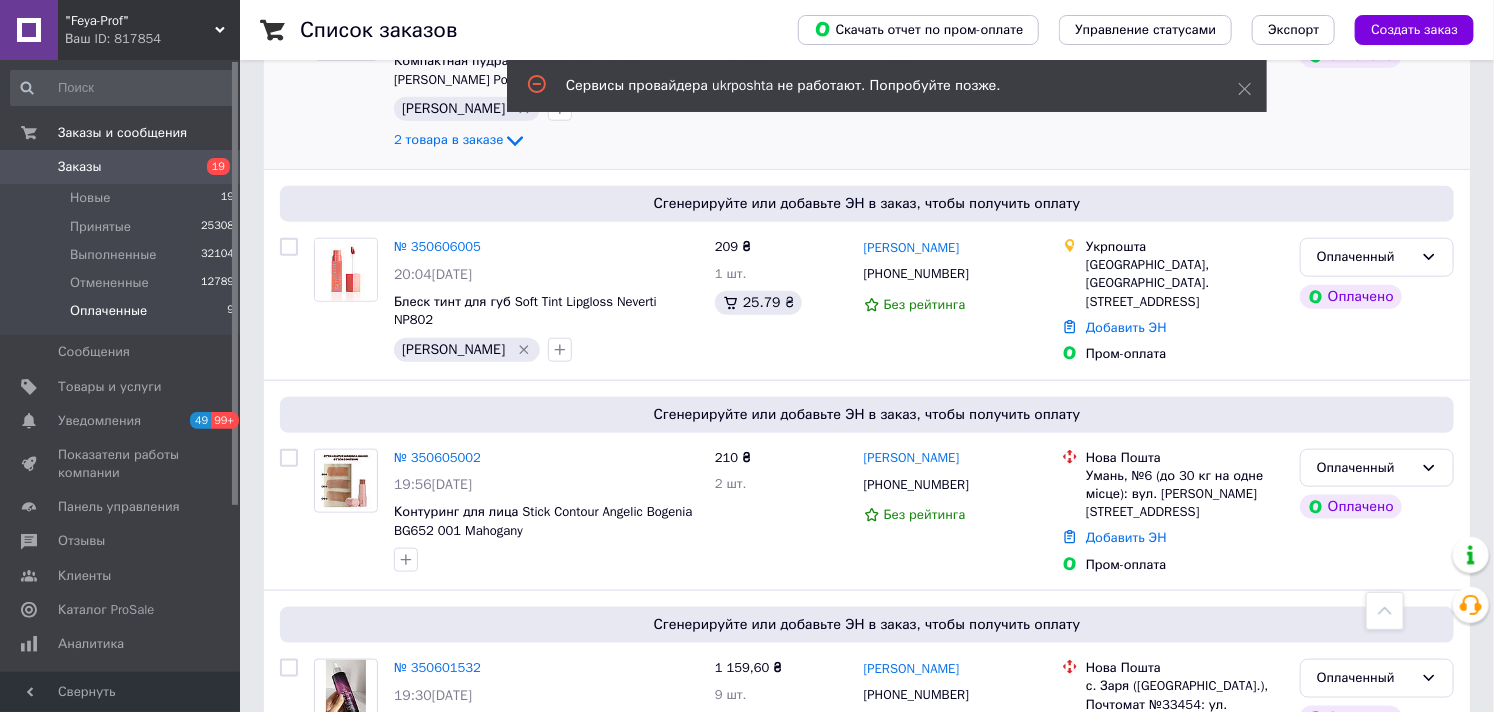 scroll, scrollTop: 888, scrollLeft: 0, axis: vertical 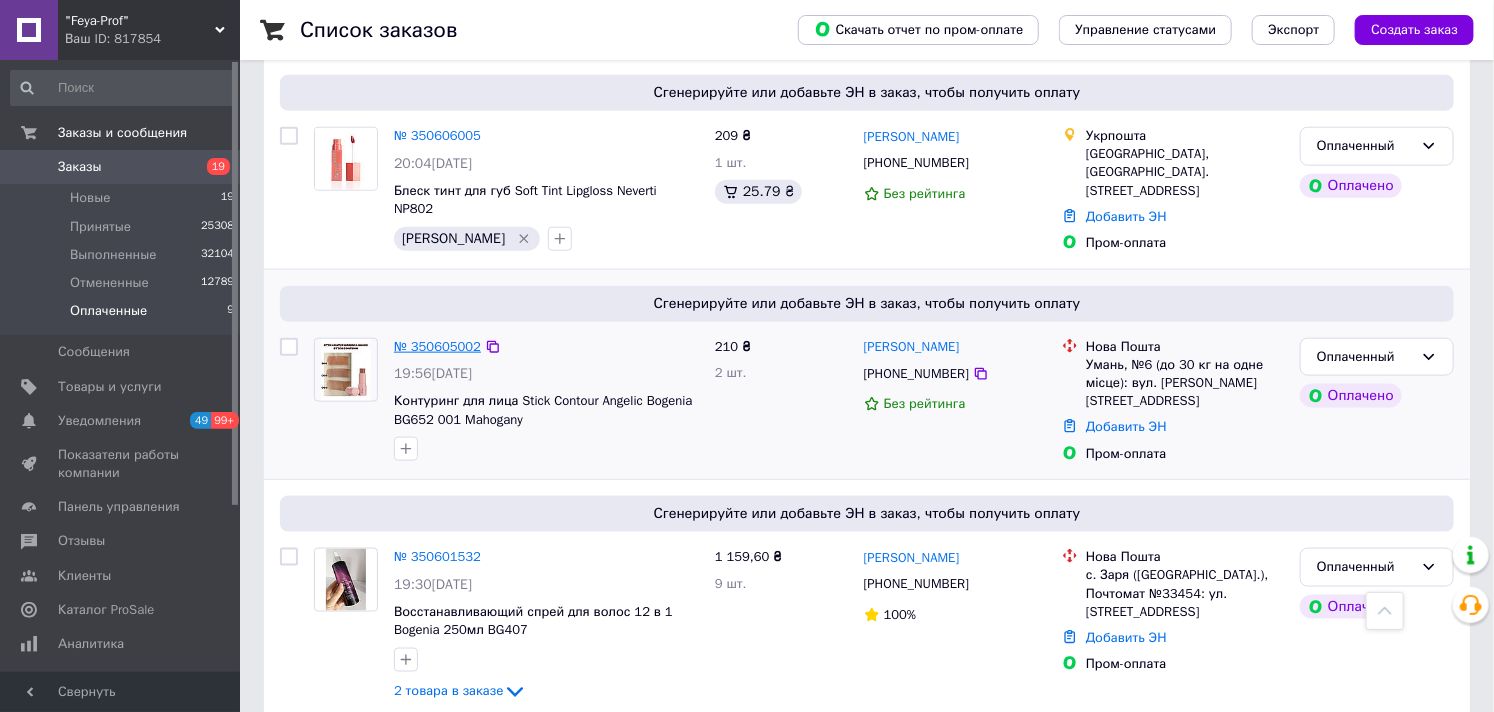 click on "№ 350605002" at bounding box center [437, 346] 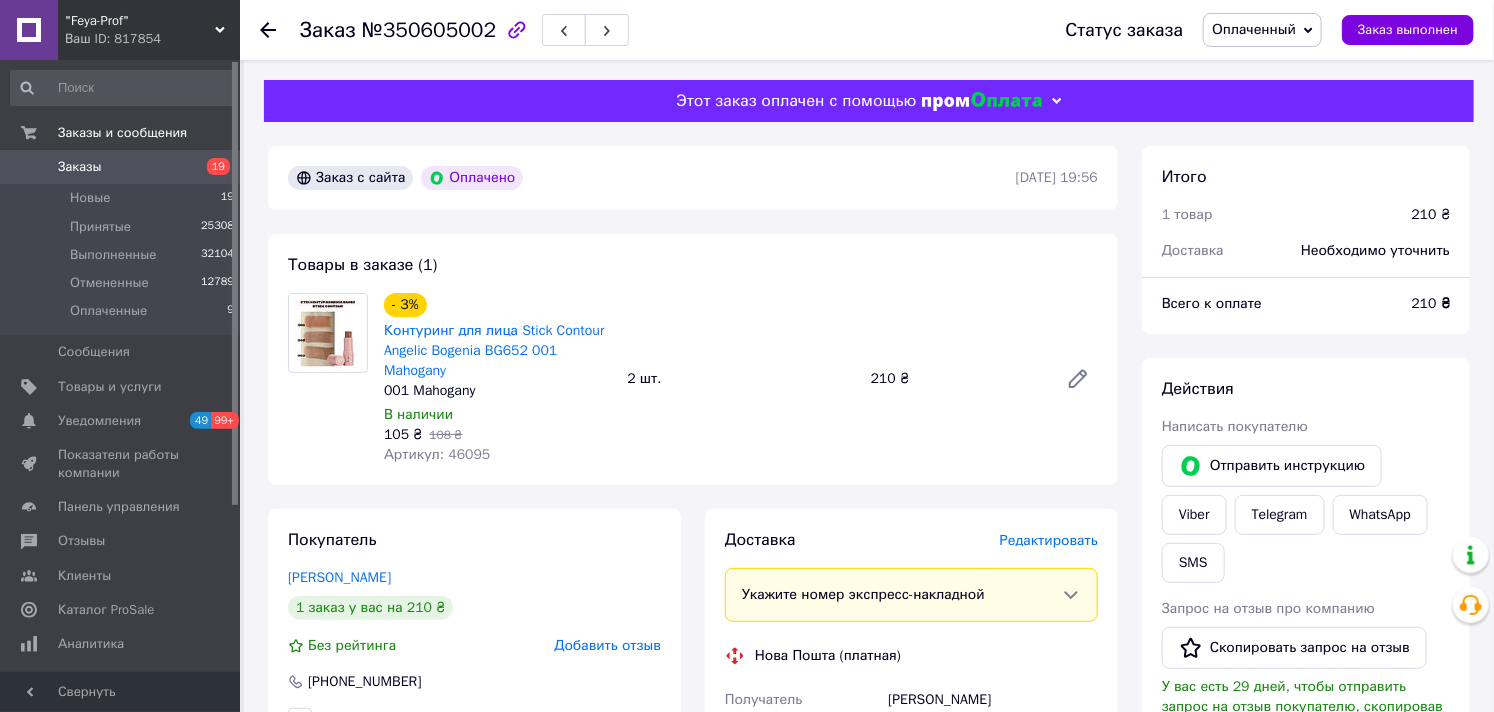 scroll, scrollTop: 333, scrollLeft: 0, axis: vertical 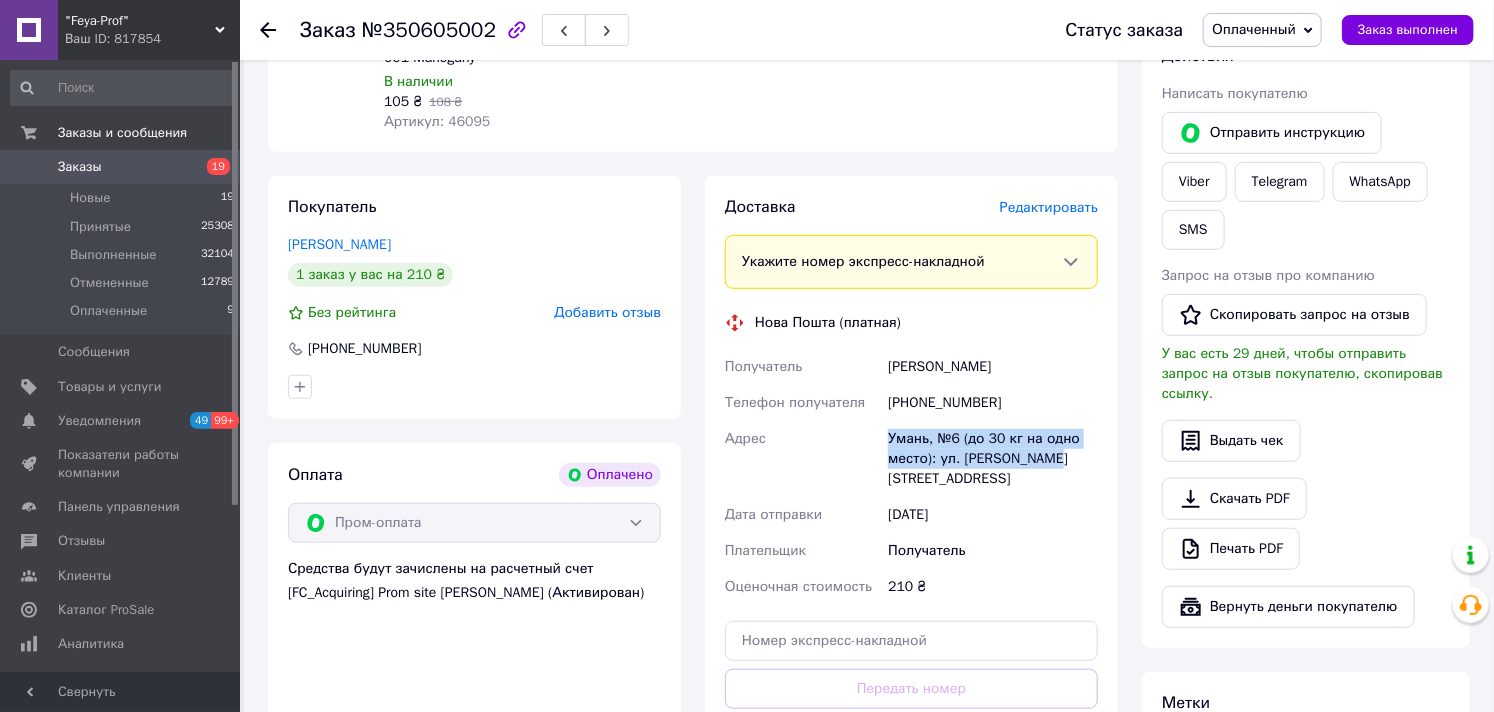 drag, startPoint x: 892, startPoint y: 434, endPoint x: 1071, endPoint y: 475, distance: 183.63551 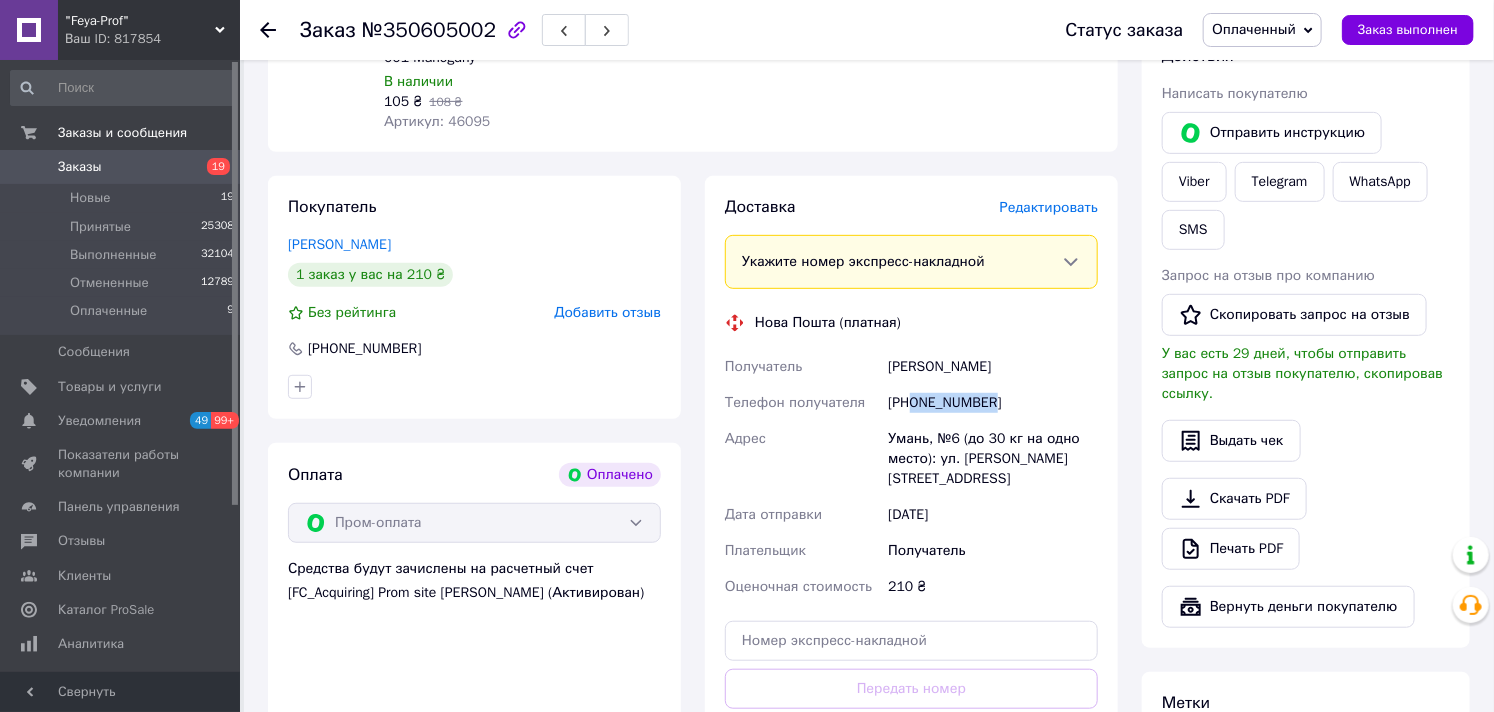 drag, startPoint x: 913, startPoint y: 402, endPoint x: 997, endPoint y: 411, distance: 84.48077 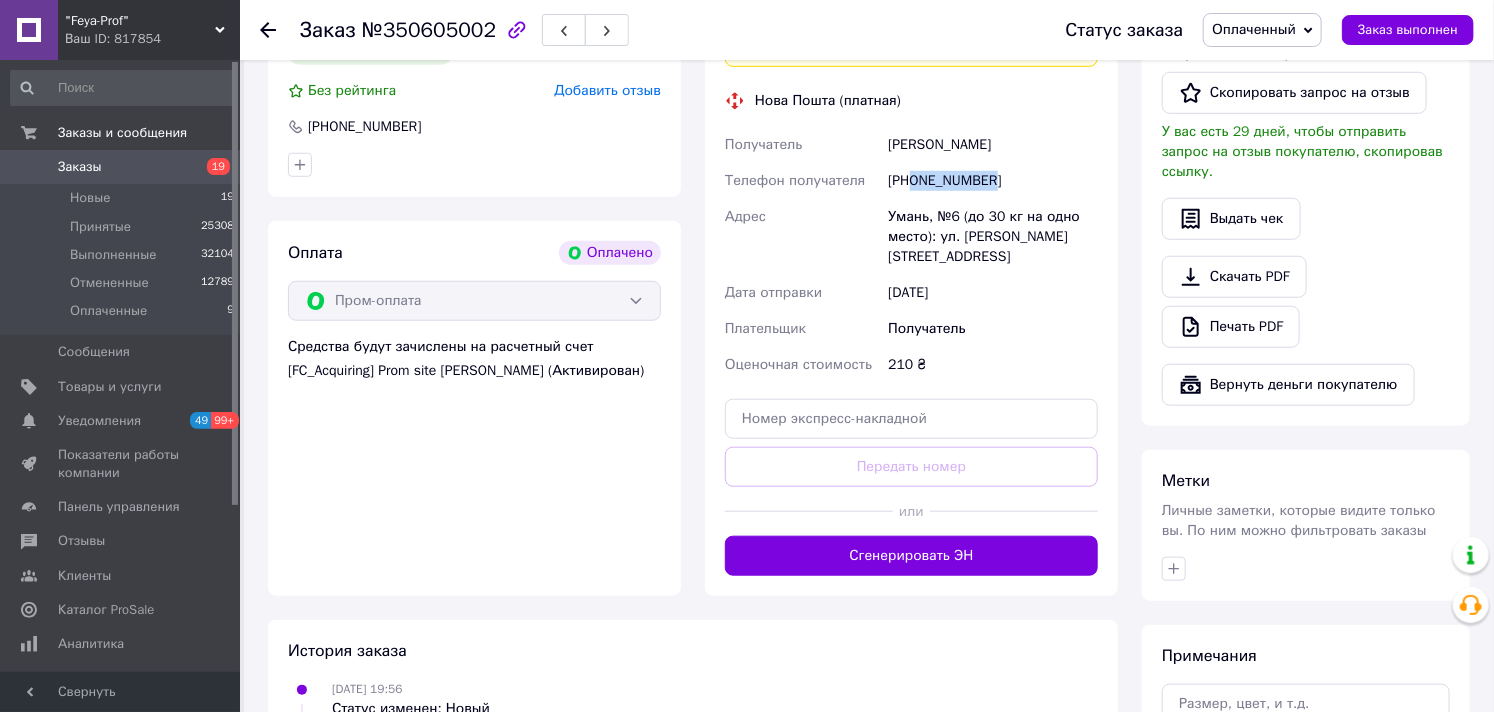 scroll, scrollTop: 666, scrollLeft: 0, axis: vertical 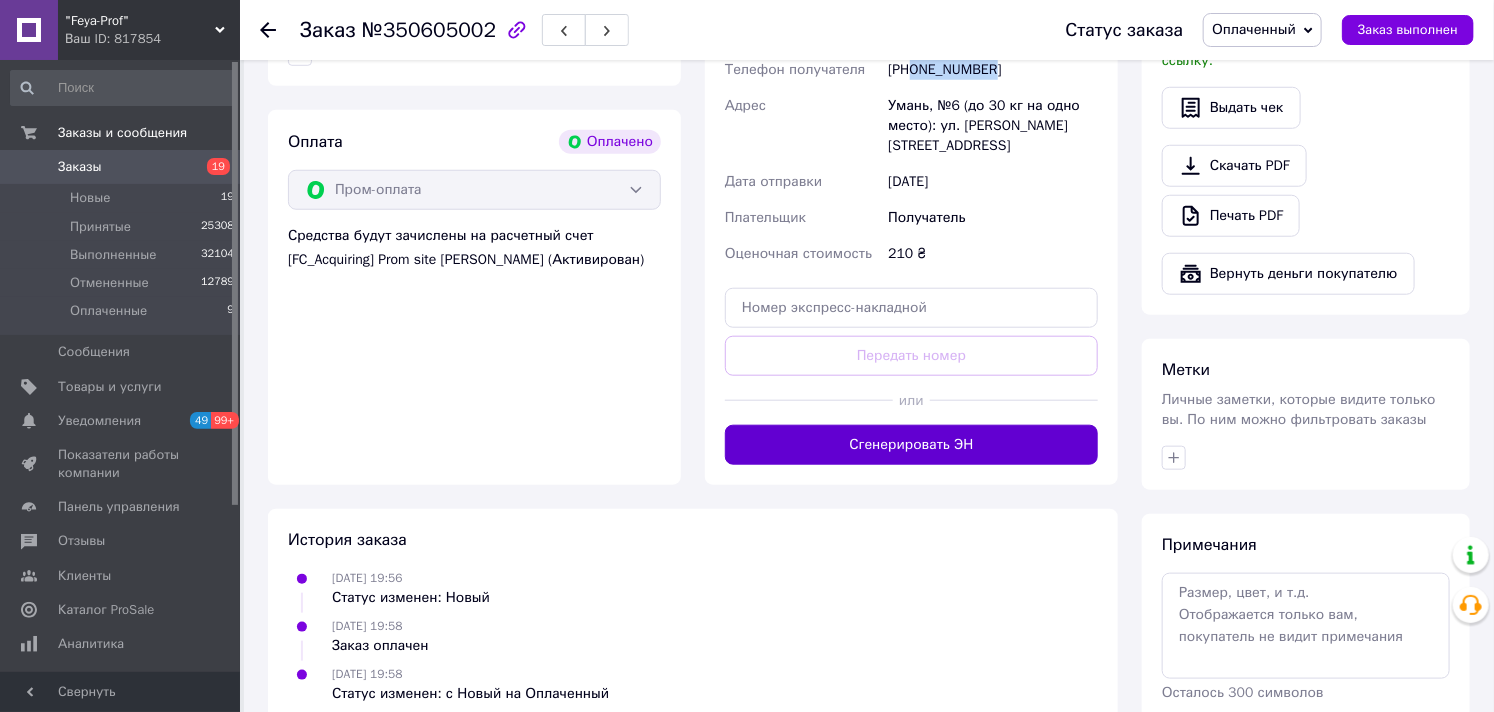click on "Сгенерировать ЭН" at bounding box center (911, 445) 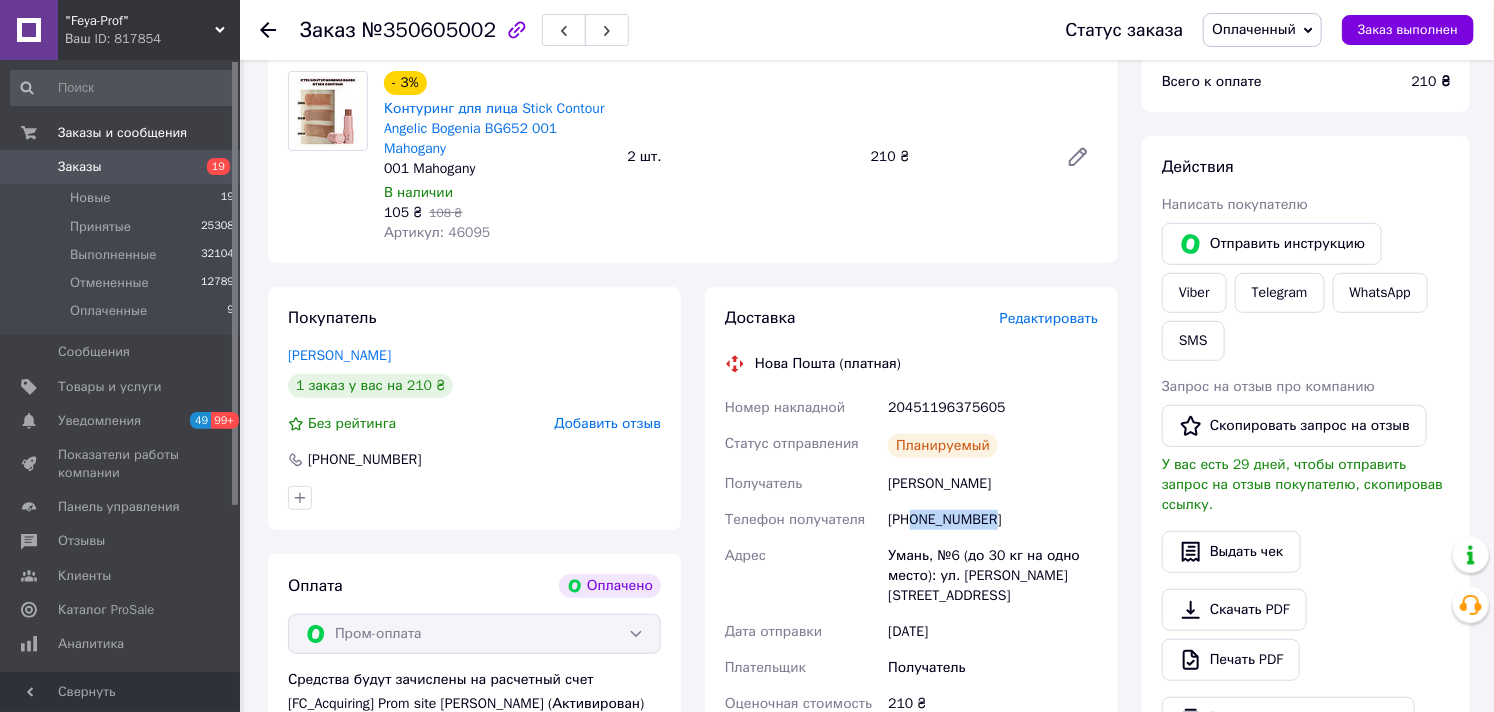 scroll, scrollTop: 111, scrollLeft: 0, axis: vertical 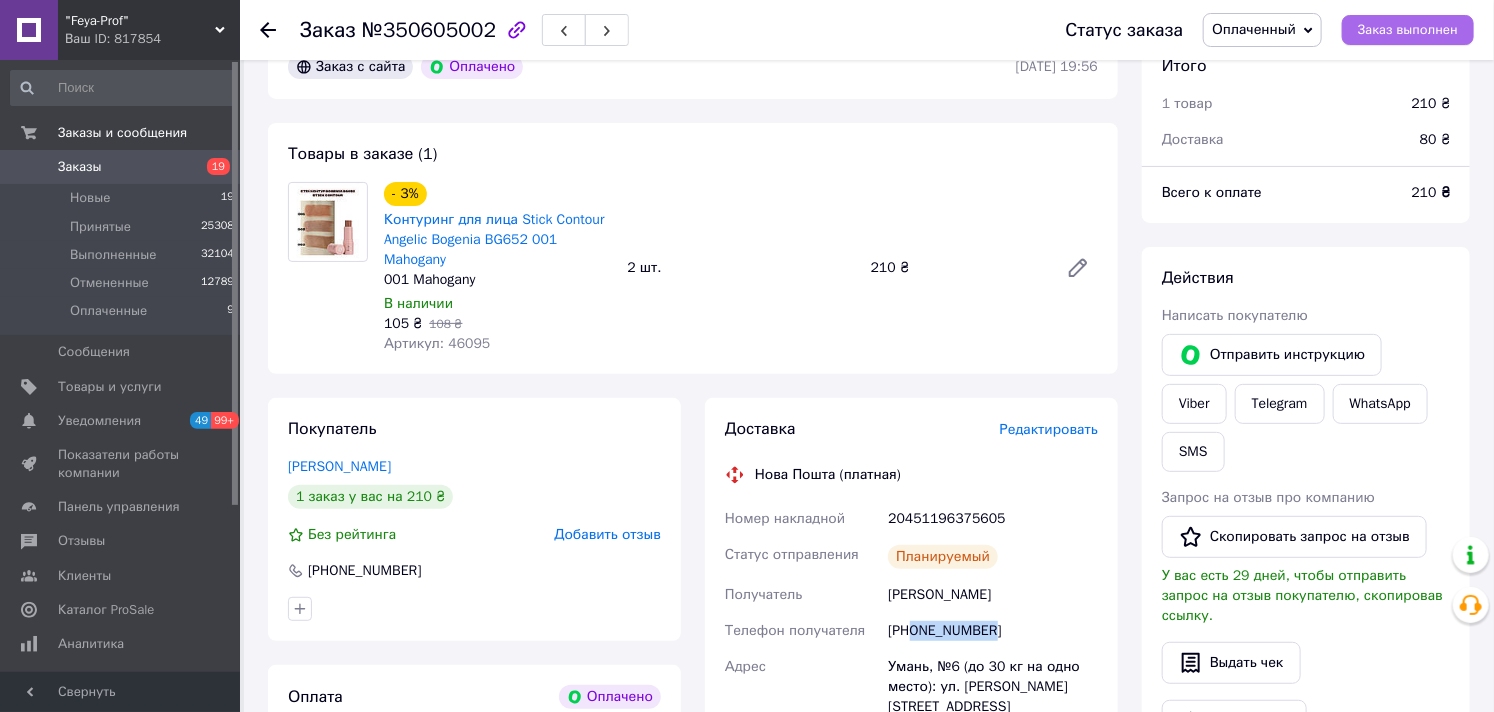 click on "Заказ выполнен" at bounding box center [1408, 30] 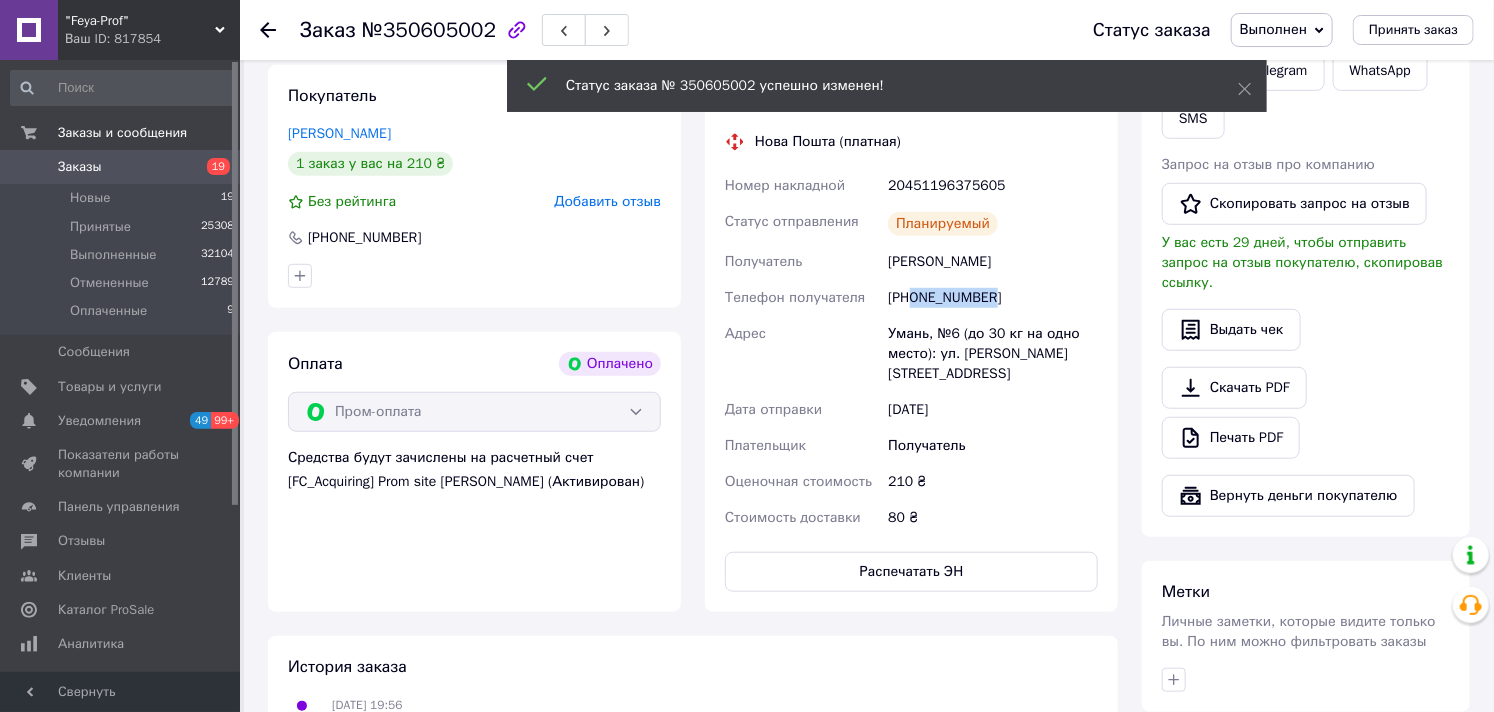 scroll, scrollTop: 758, scrollLeft: 0, axis: vertical 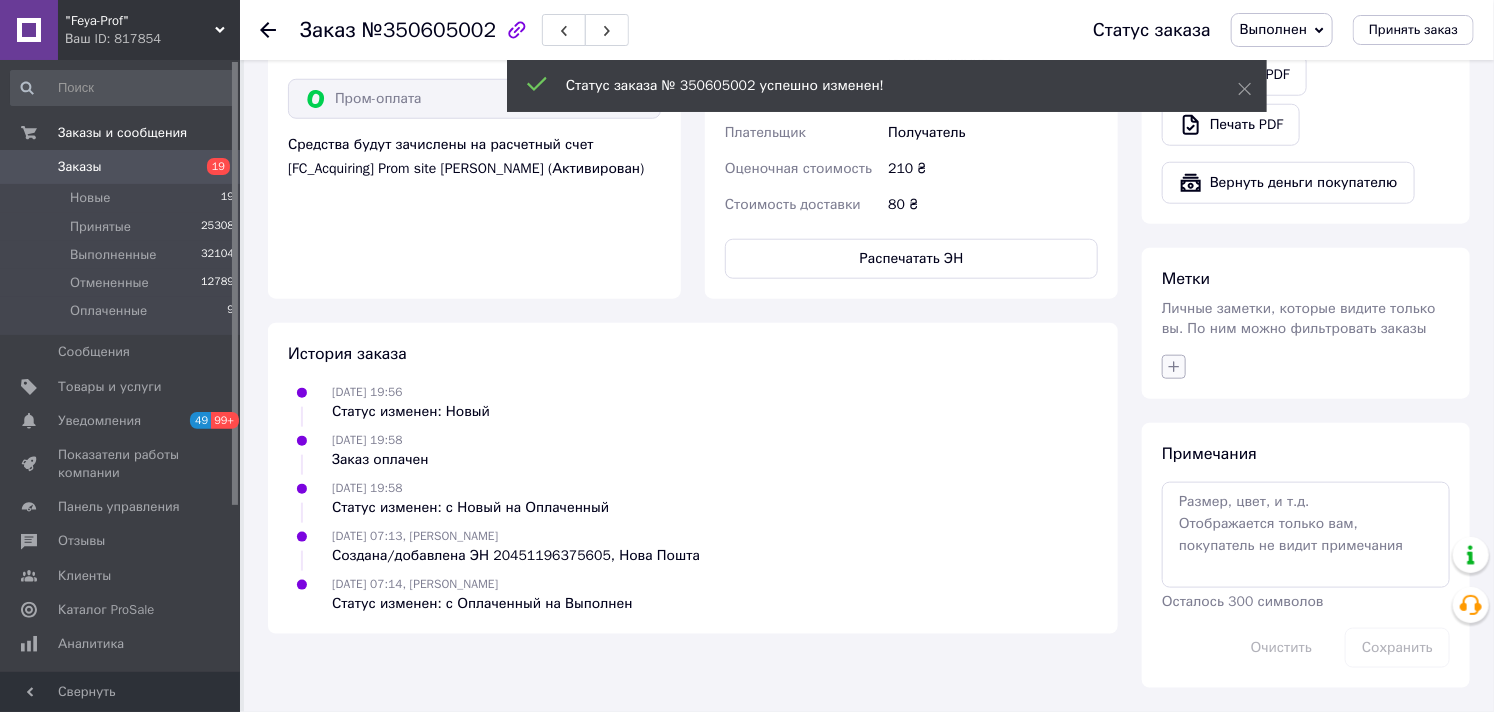 click 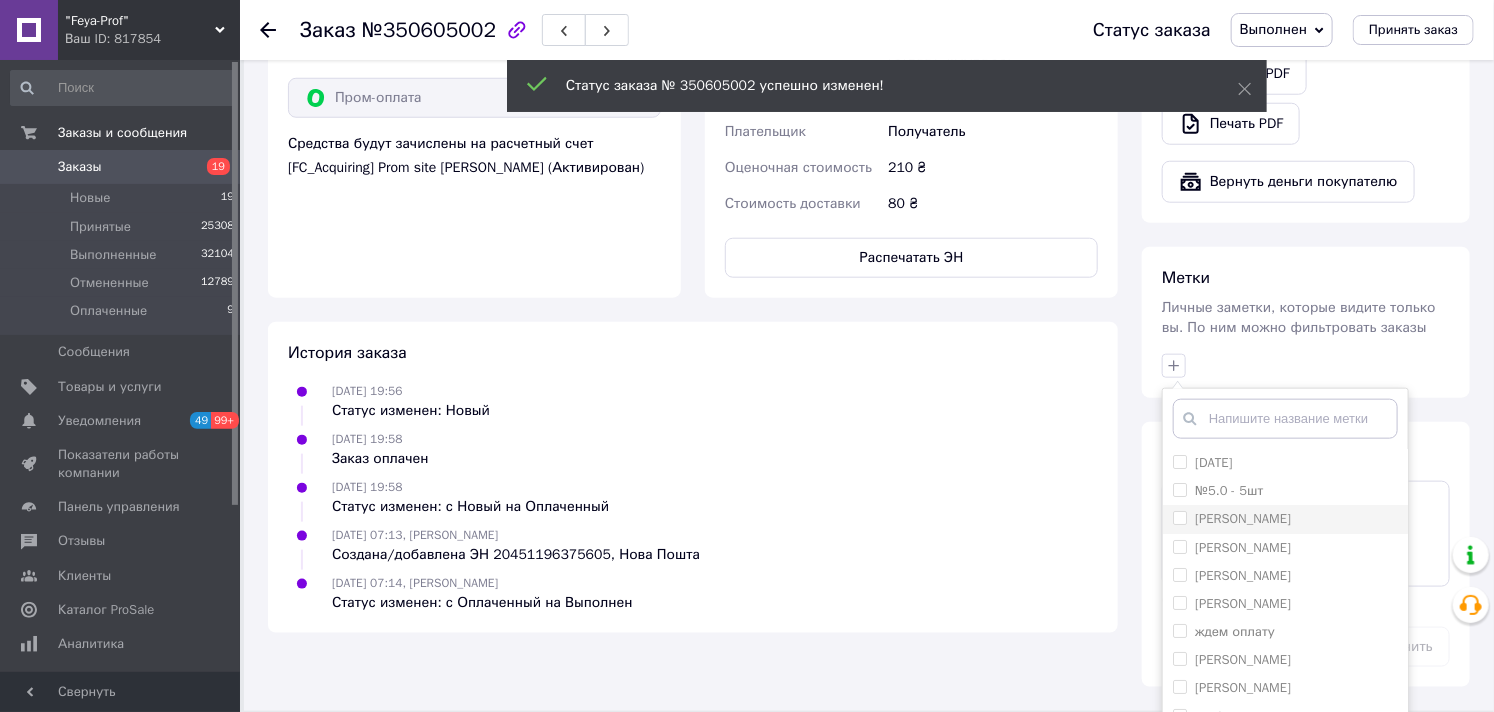 click on "[PERSON_NAME]" at bounding box center (1179, 517) 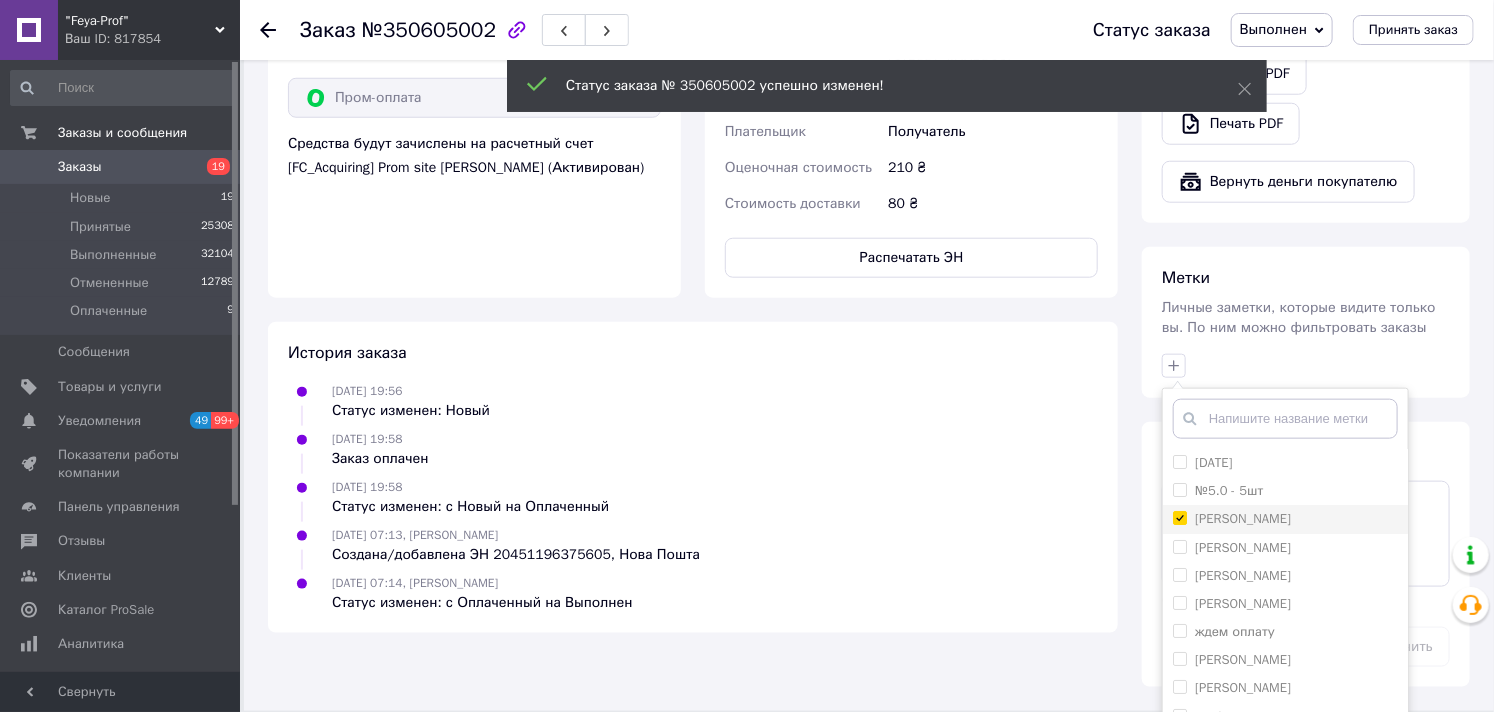 checkbox on "true" 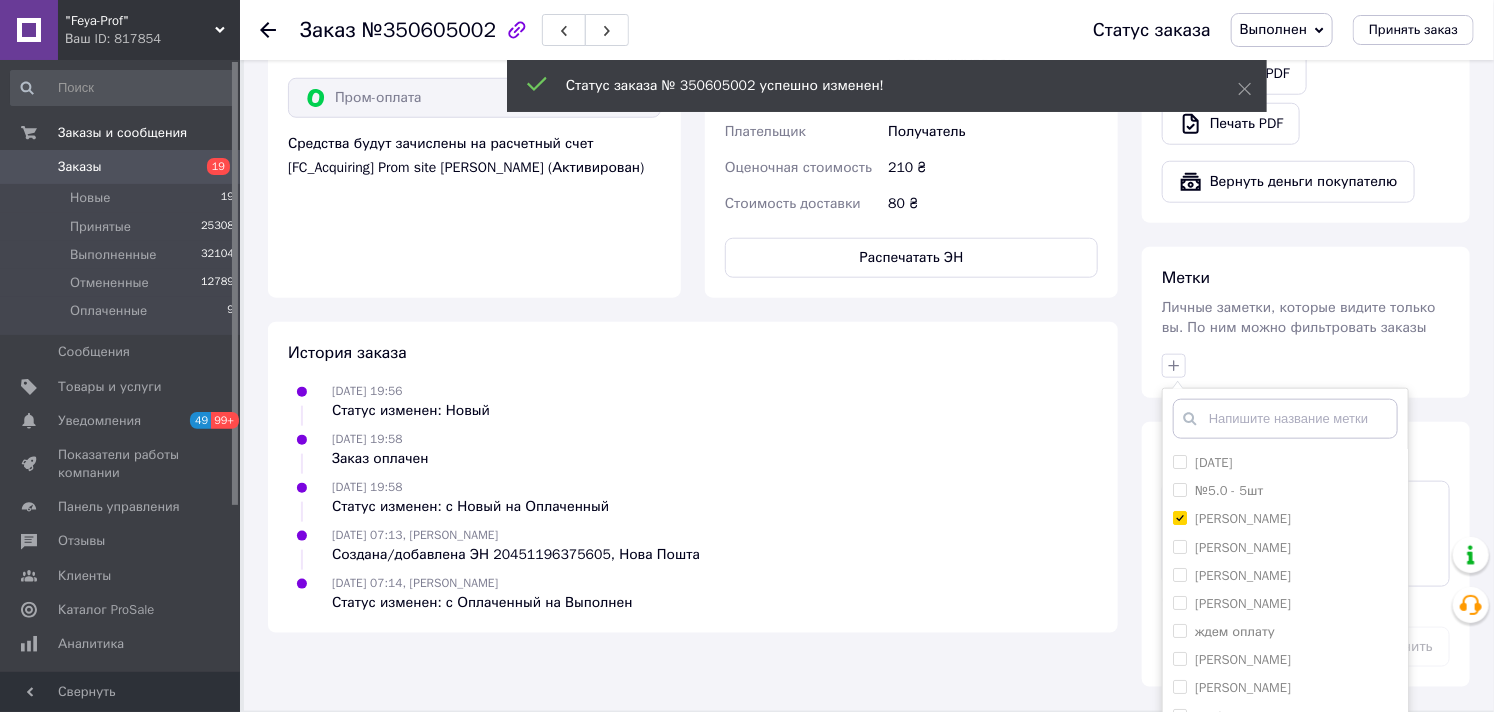 scroll, scrollTop: 151, scrollLeft: 0, axis: vertical 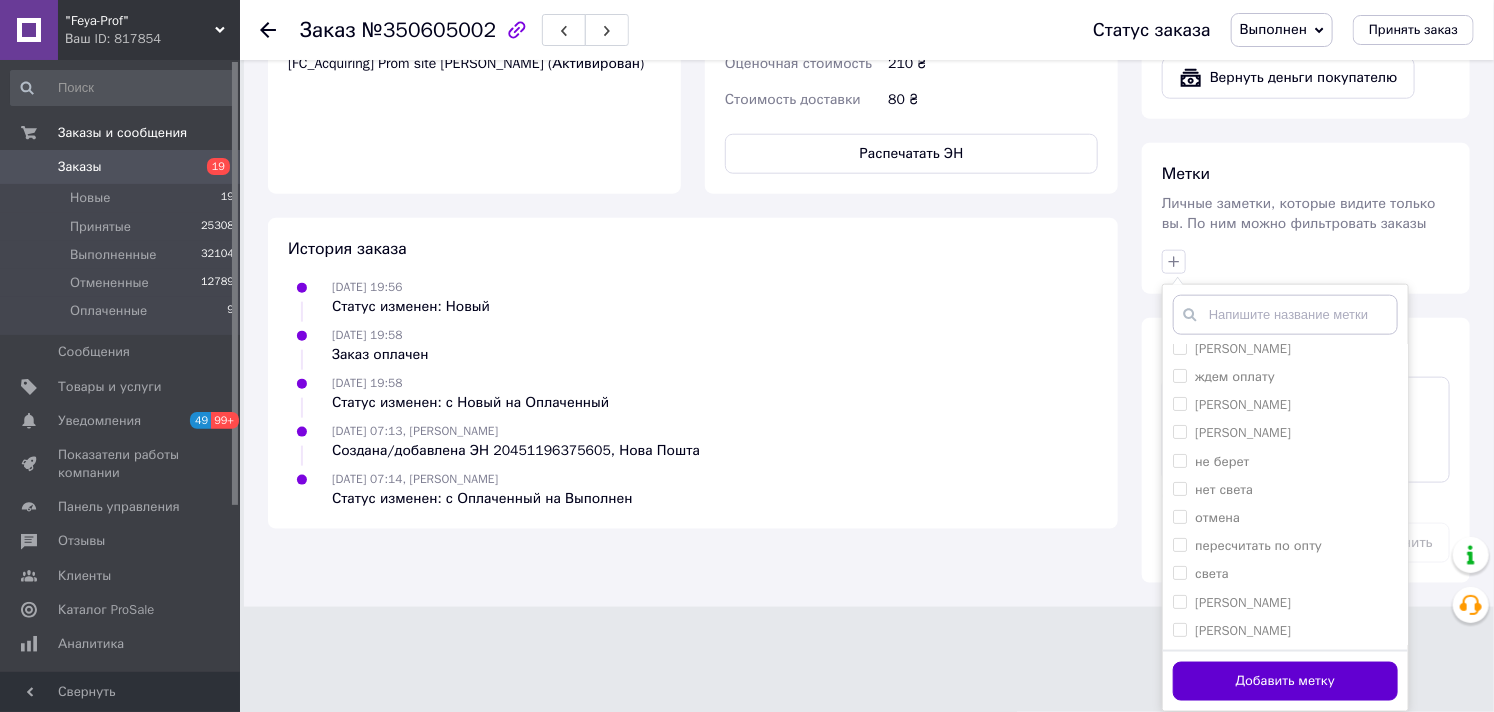 click on "Добавить метку" at bounding box center [1285, 681] 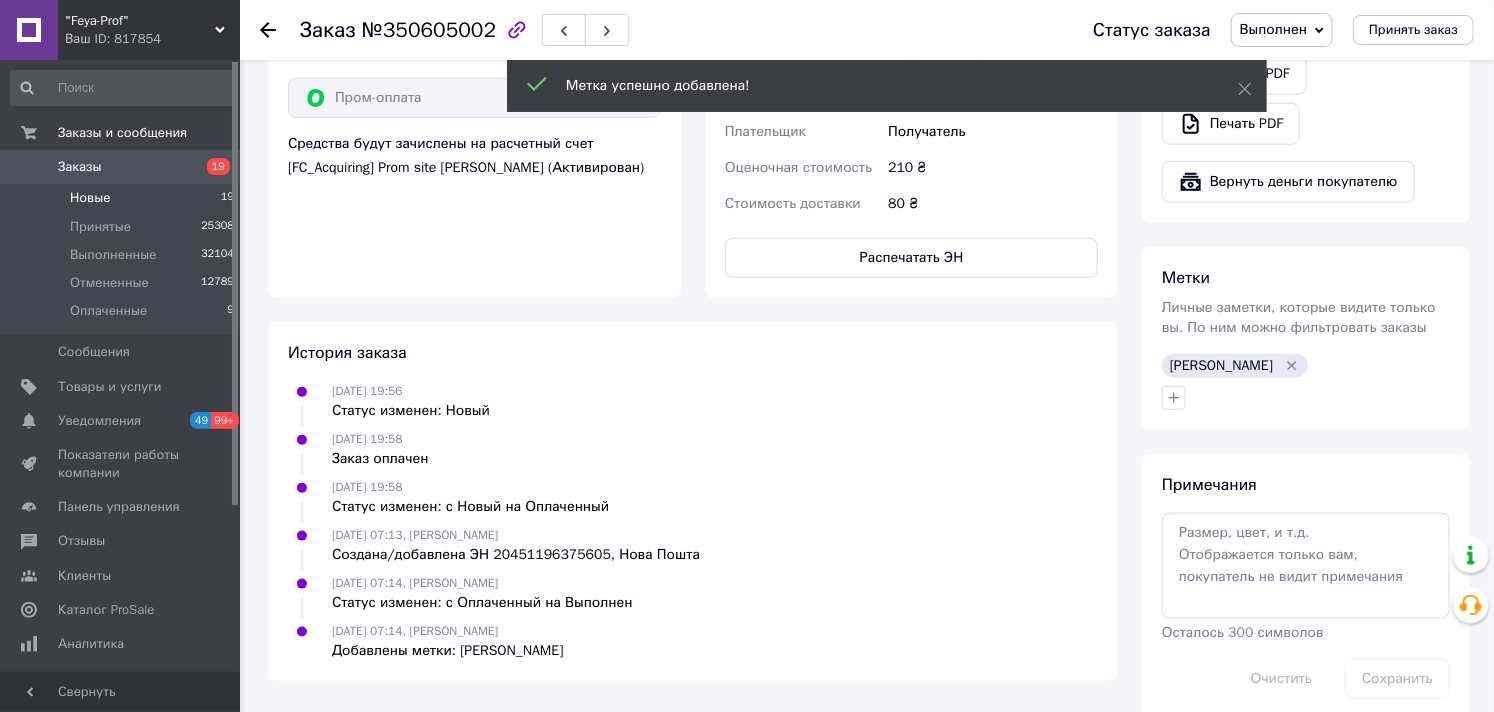 scroll, scrollTop: 791, scrollLeft: 0, axis: vertical 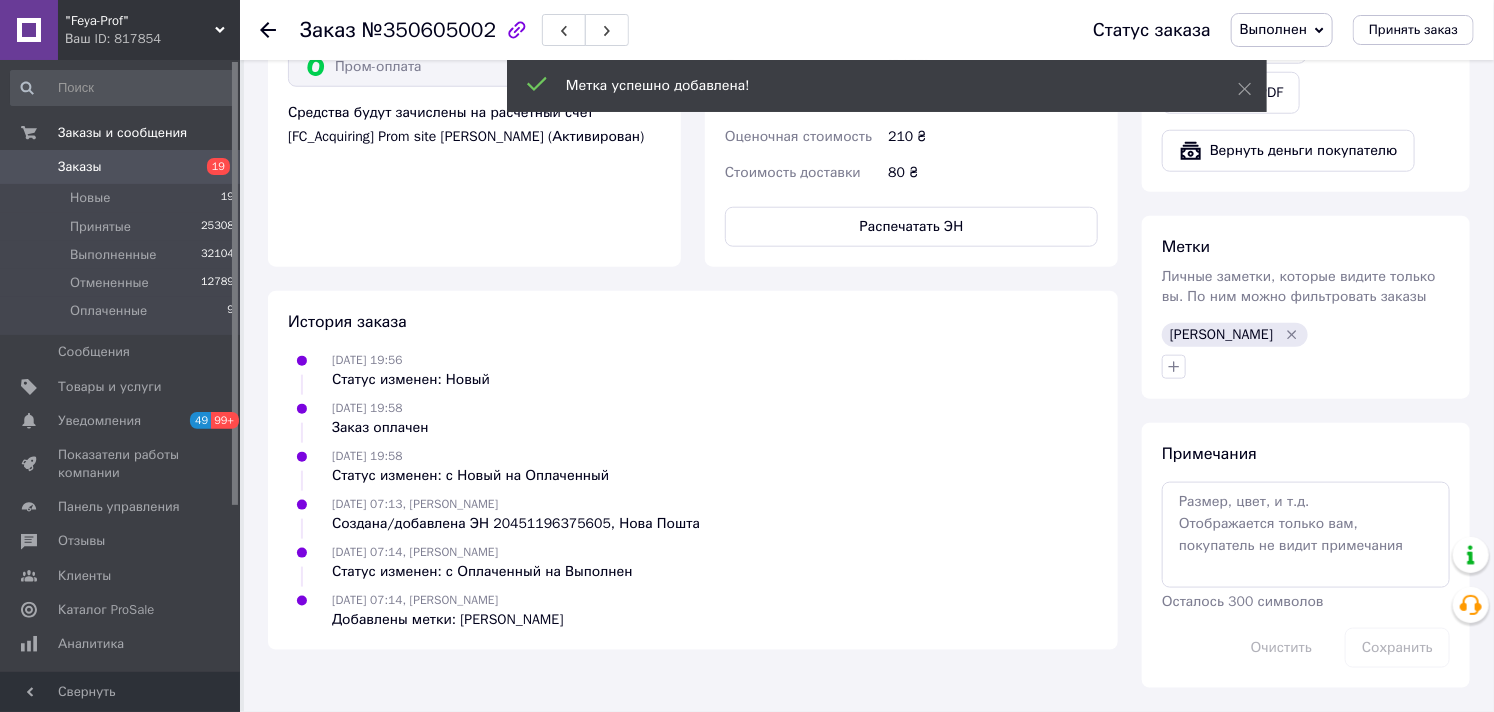 click on "Заказы 19" at bounding box center (123, 167) 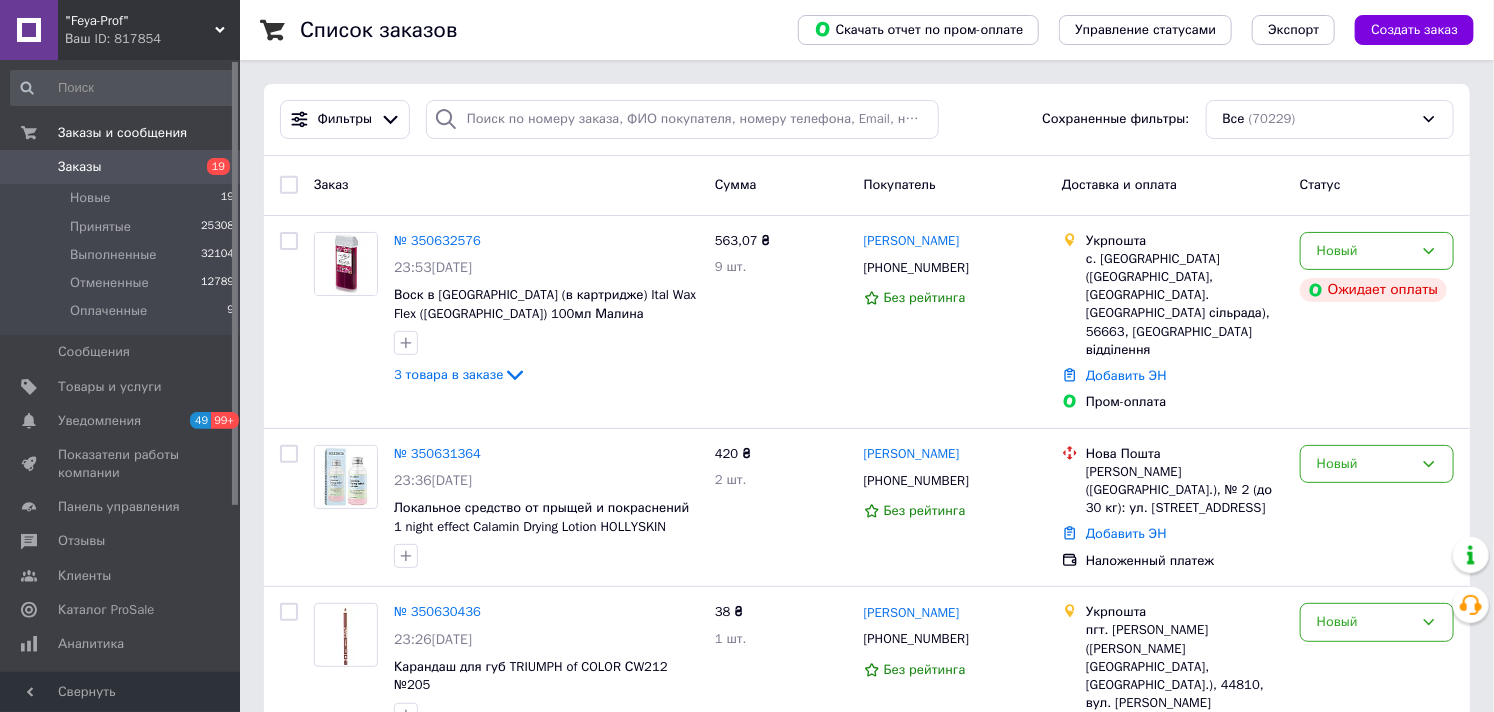 click on "Заказы" at bounding box center (80, 167) 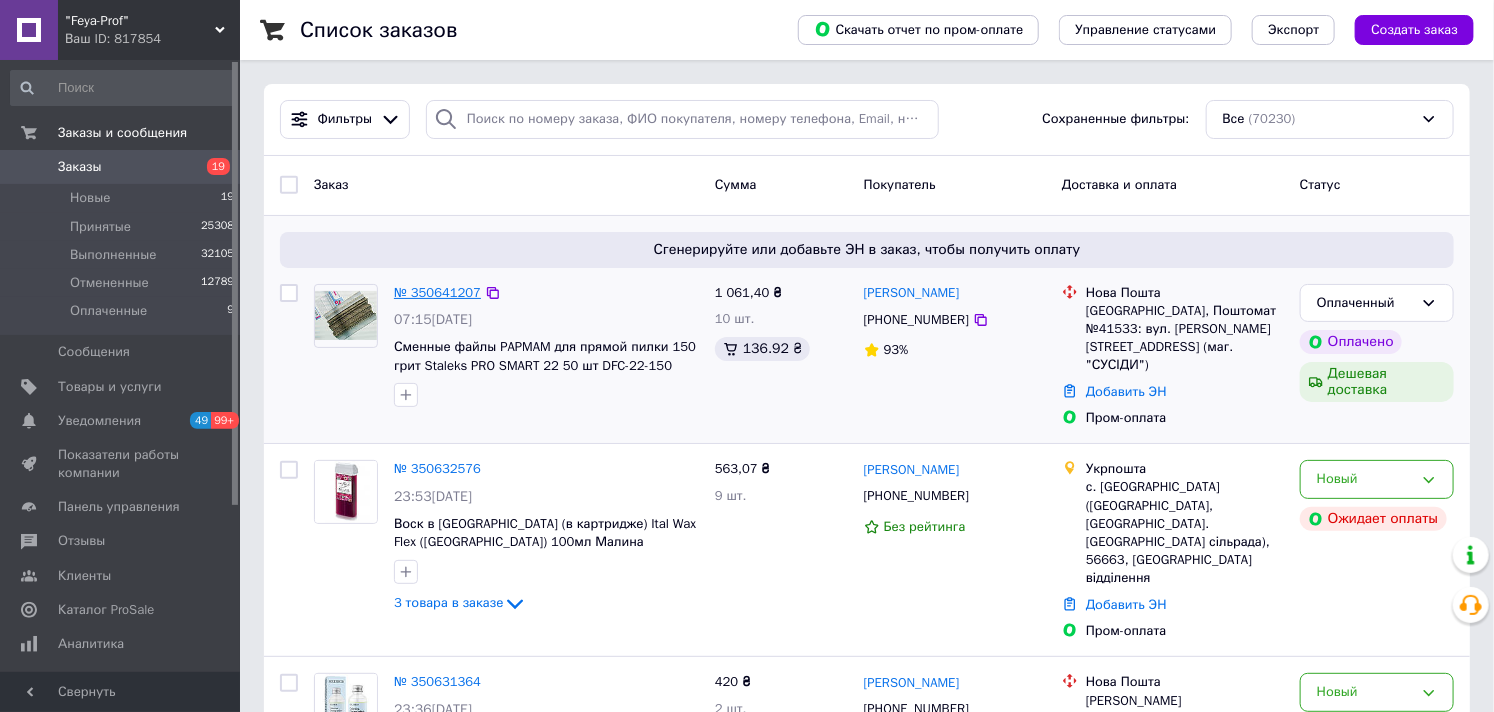 click on "№ 350641207" at bounding box center [437, 292] 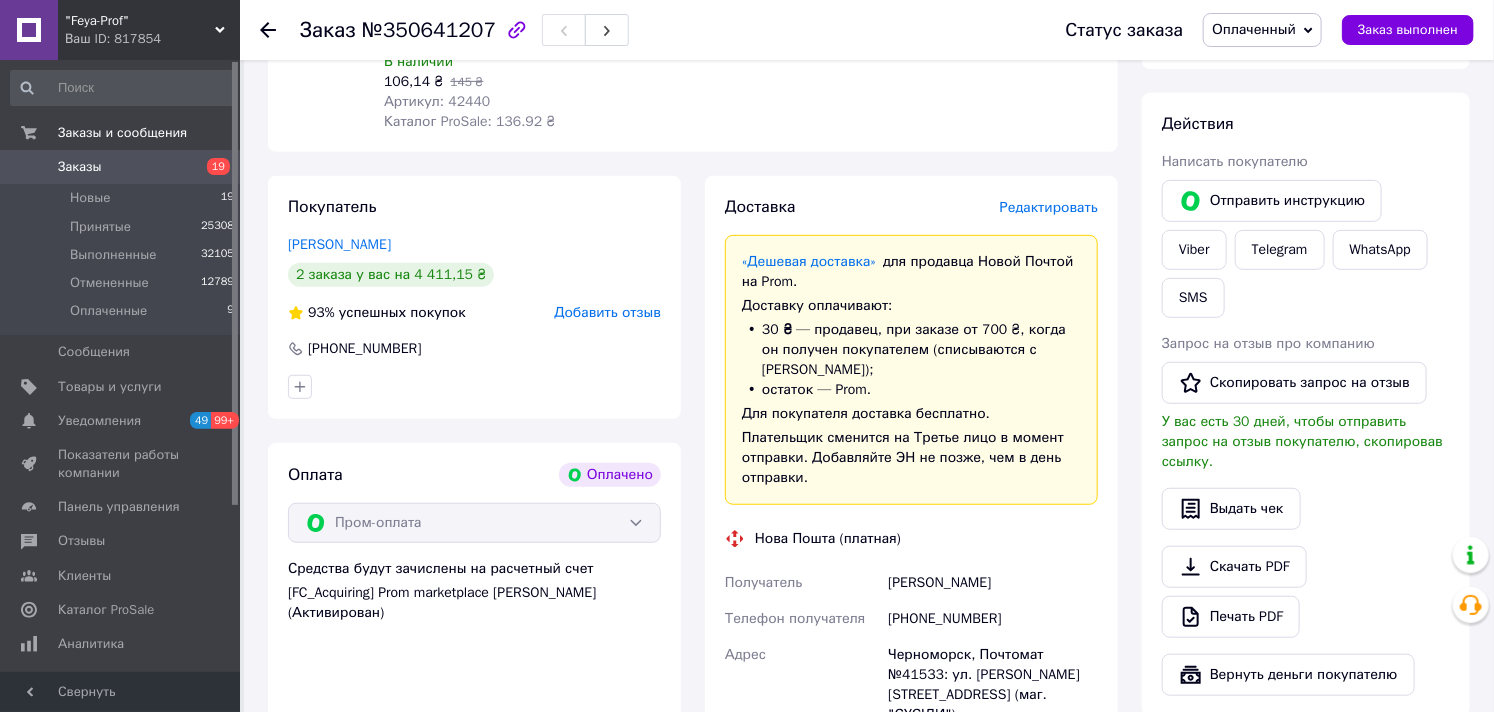 scroll, scrollTop: 0, scrollLeft: 0, axis: both 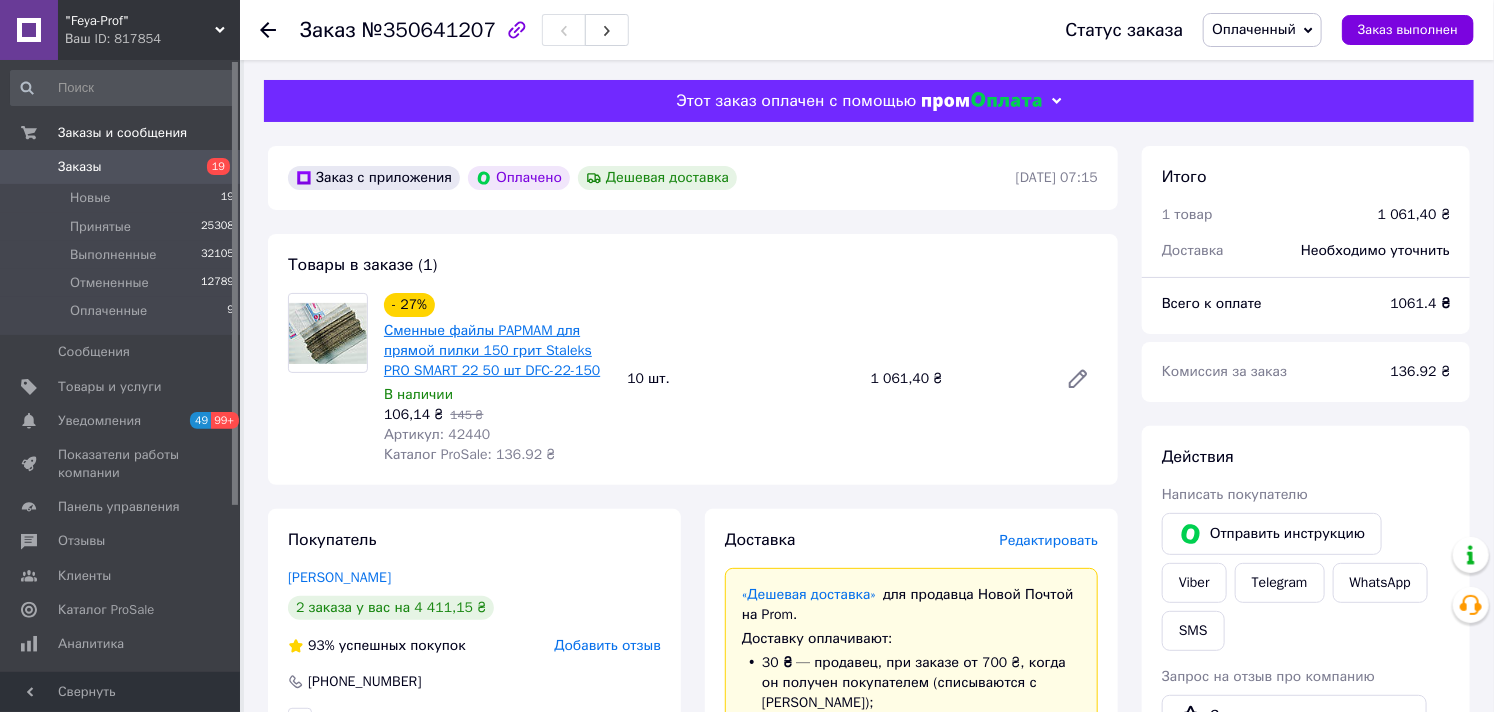 click on "Сменные файлы PAPMAM для прямой пилки 150 грит Staleks PRO SMART 22 50 шт DFC-22-150" at bounding box center [492, 350] 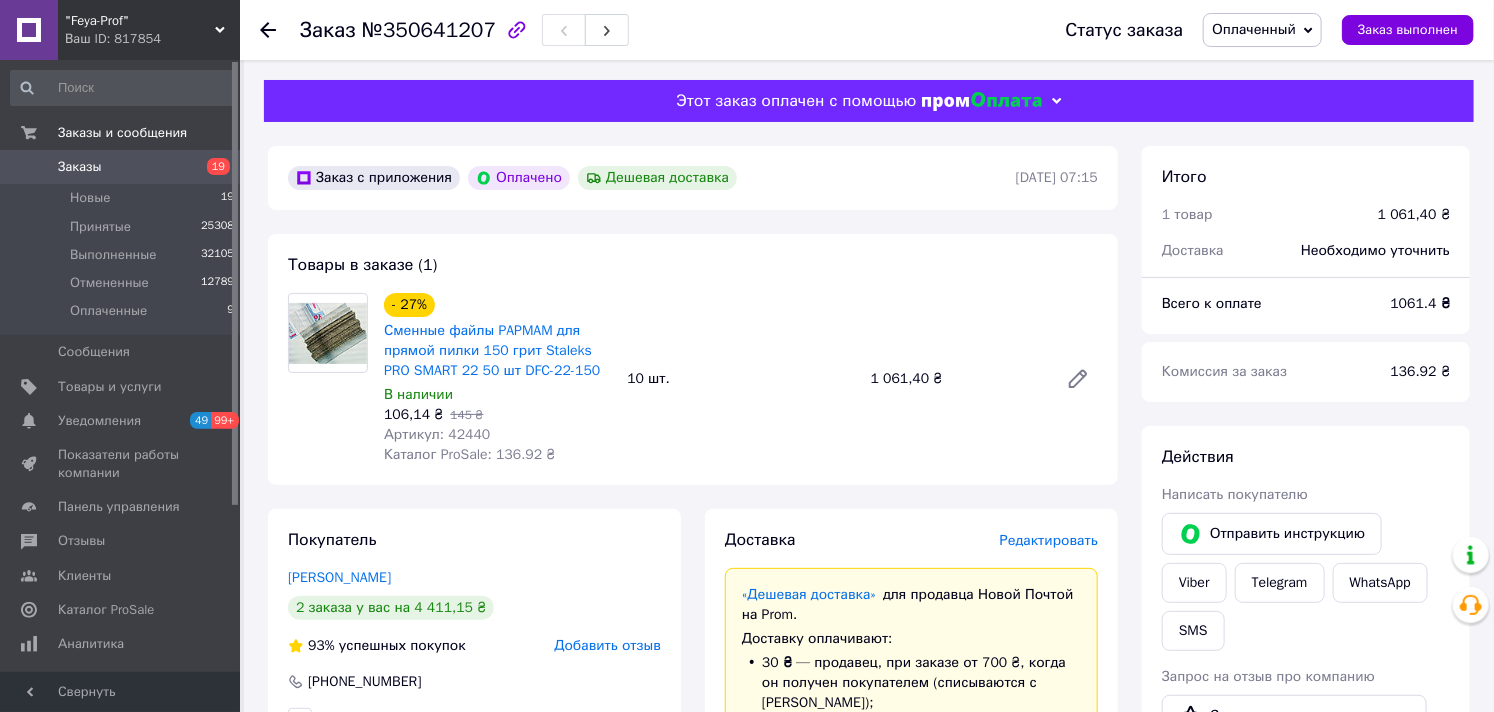 click on "Заказы" at bounding box center [80, 167] 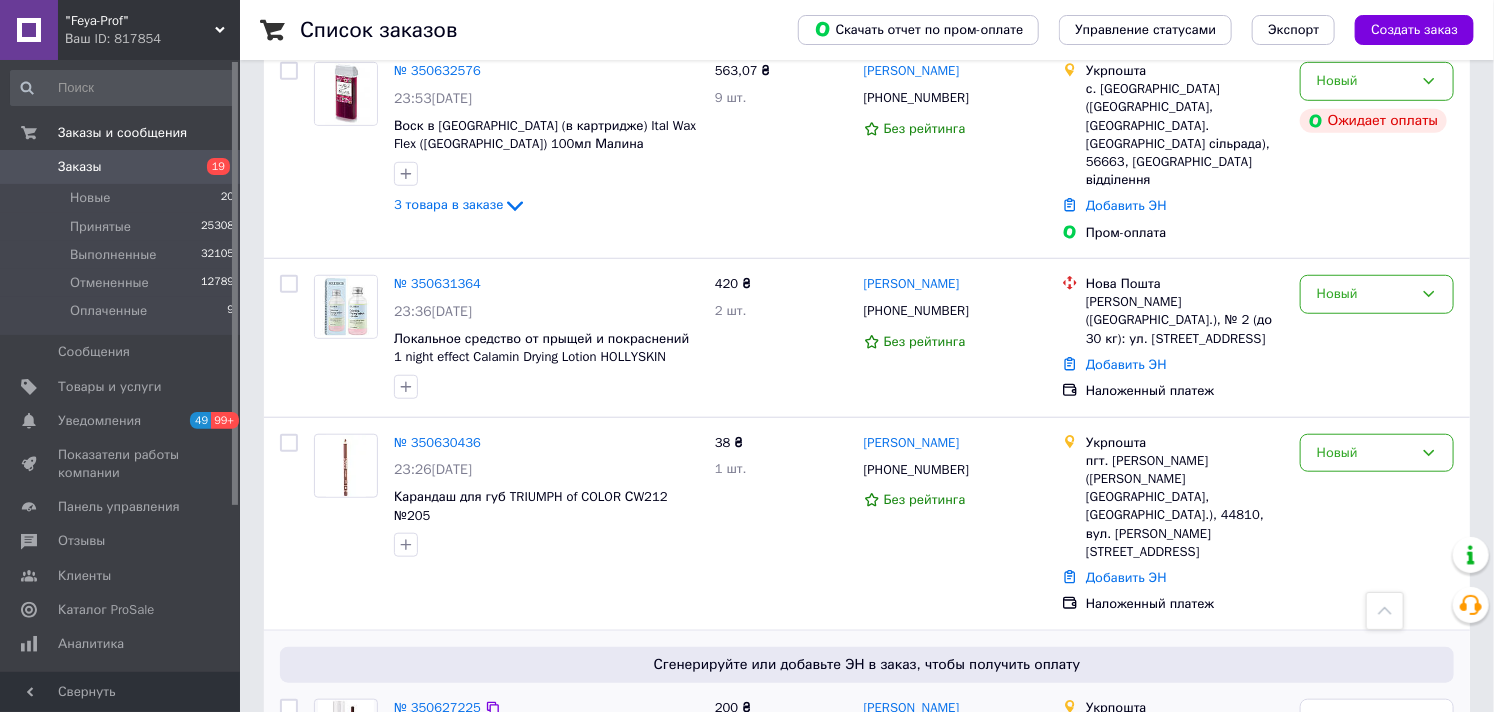 scroll, scrollTop: 1000, scrollLeft: 0, axis: vertical 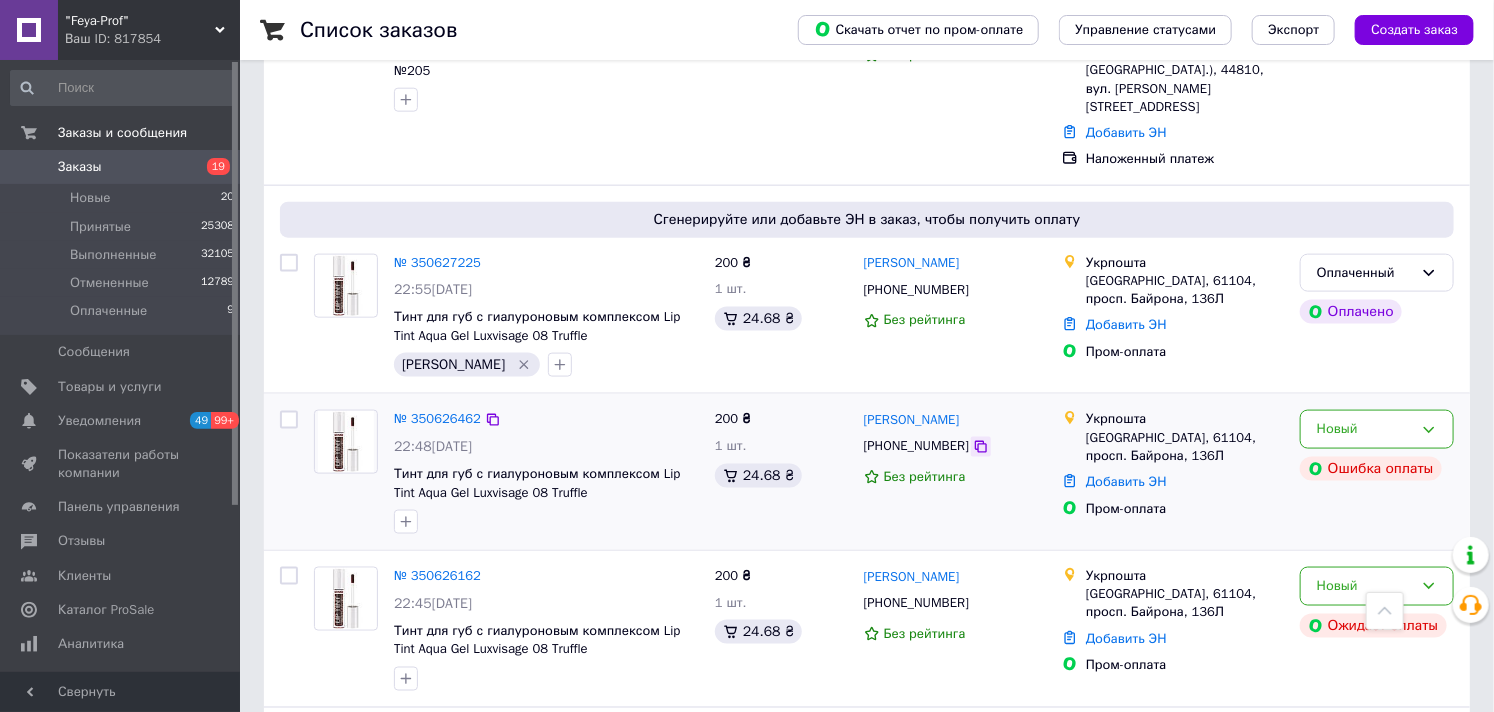 click 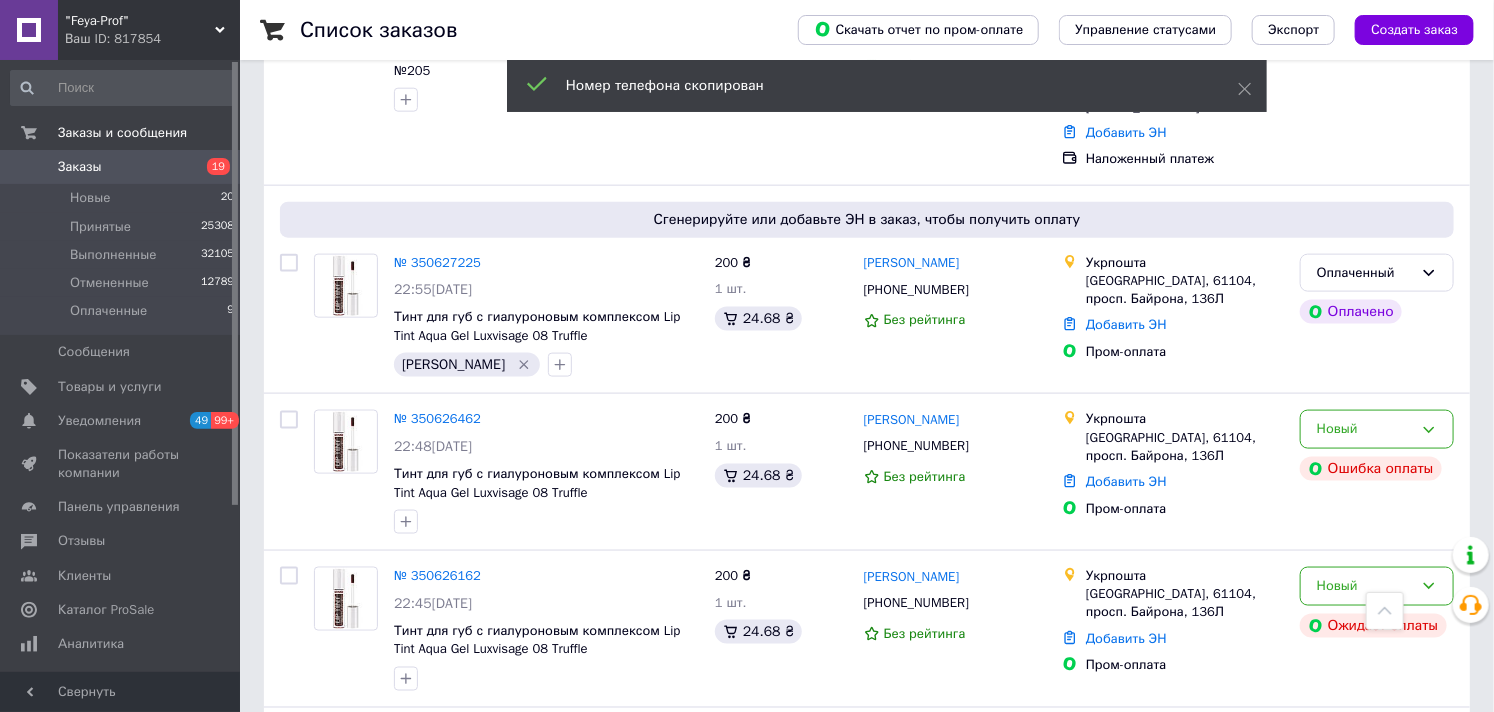 click on "Заказы" at bounding box center [80, 167] 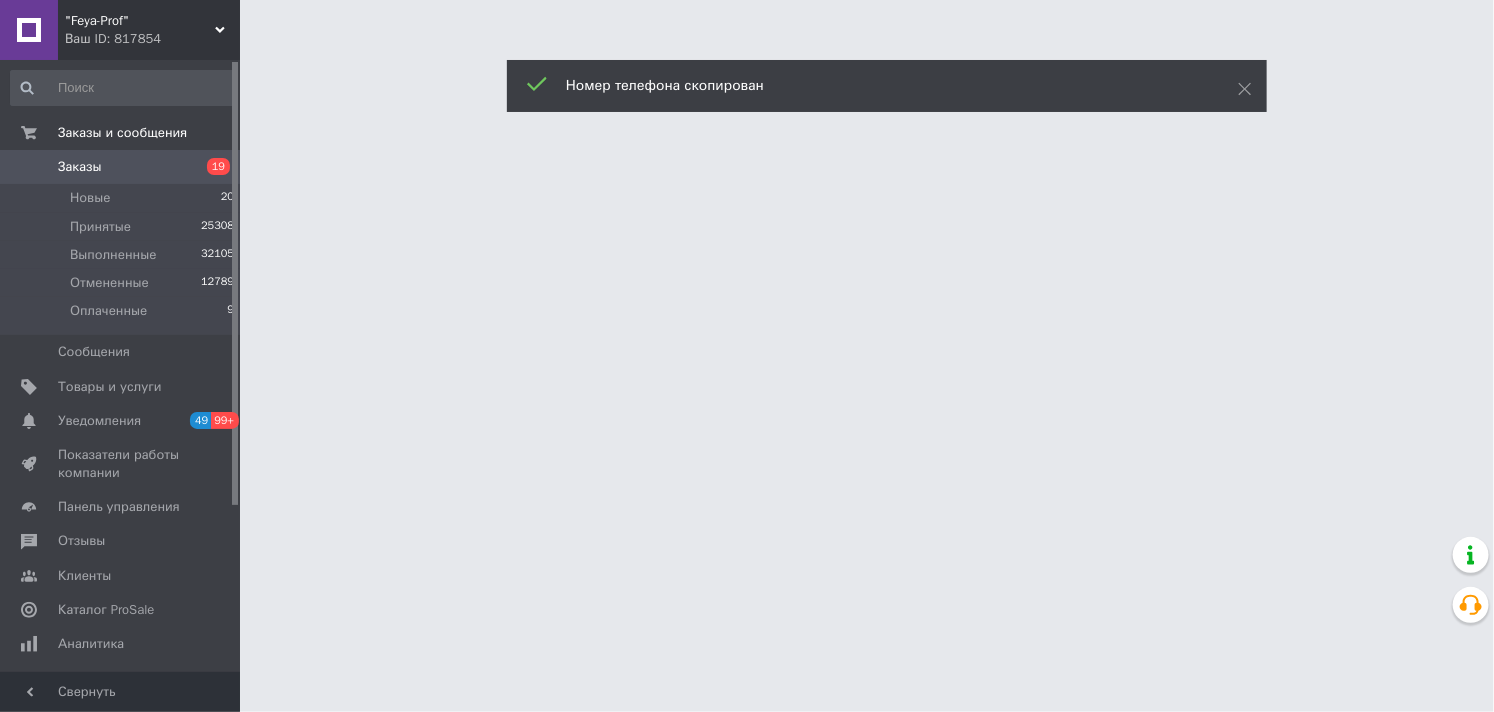 scroll, scrollTop: 0, scrollLeft: 0, axis: both 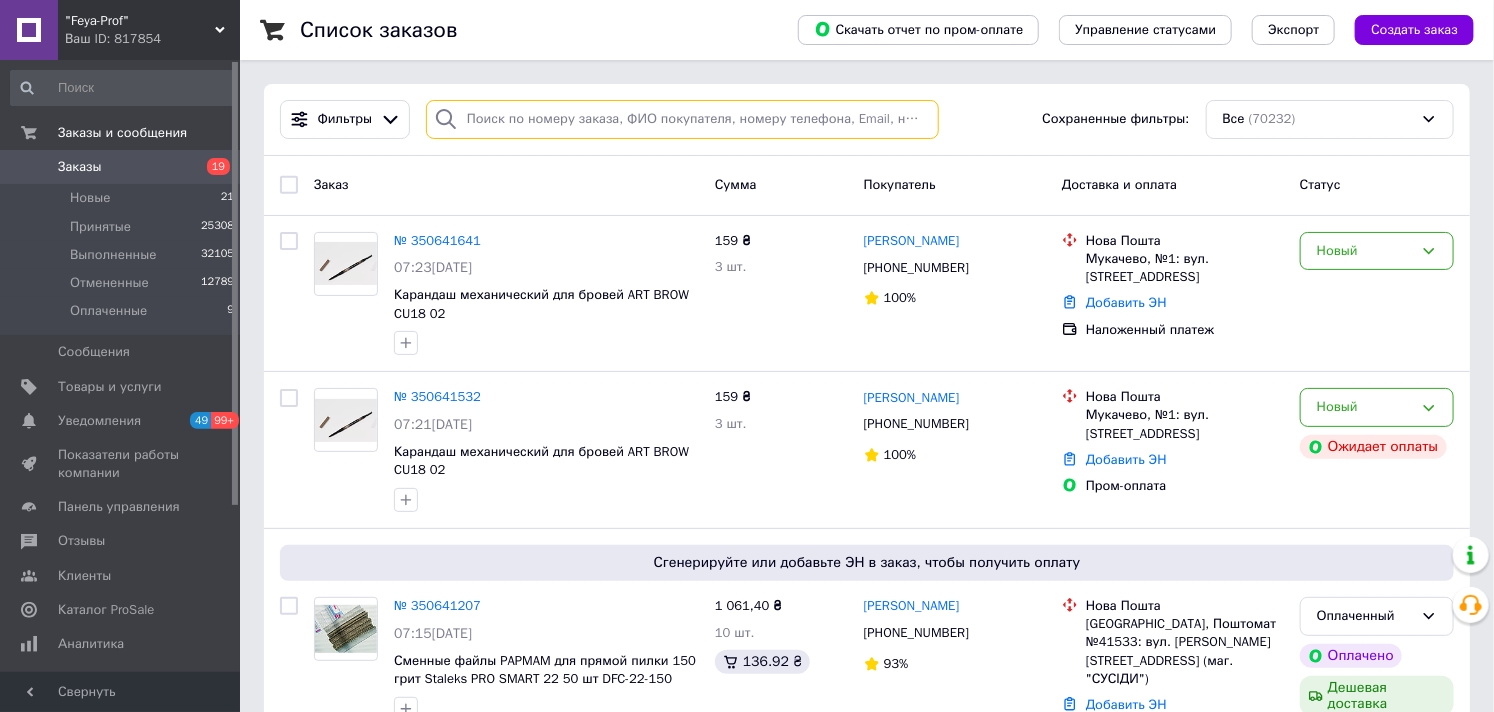 paste on "[PHONE_NUMBER]" 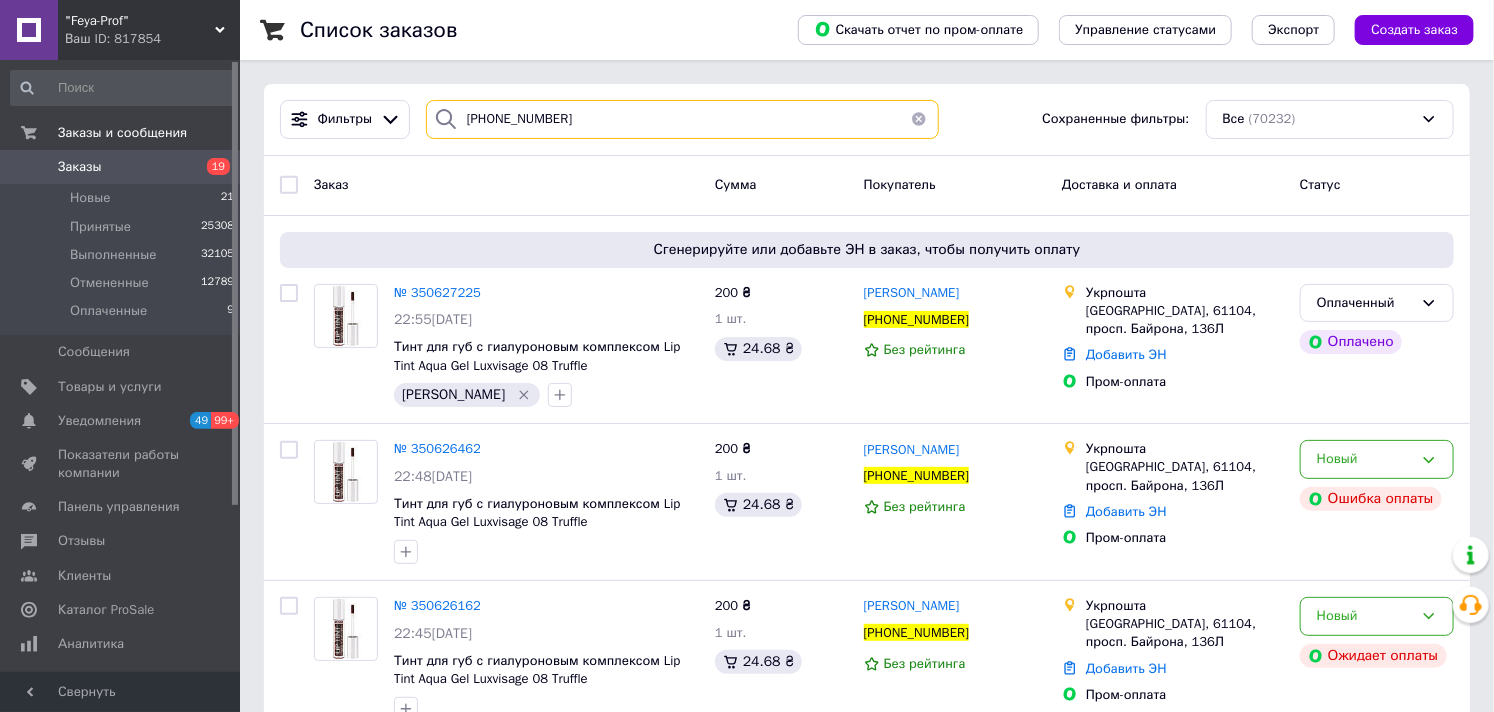 scroll, scrollTop: 50, scrollLeft: 0, axis: vertical 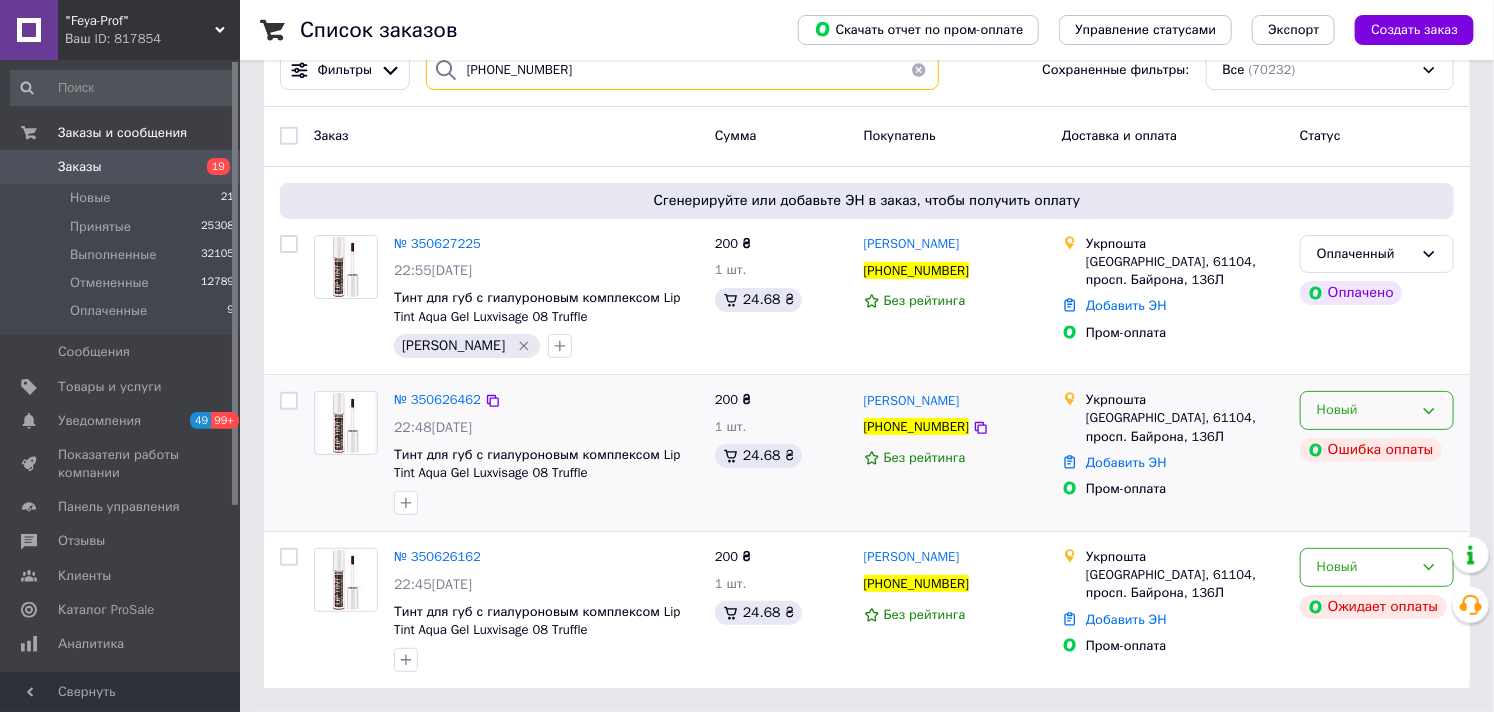 type on "[PHONE_NUMBER]" 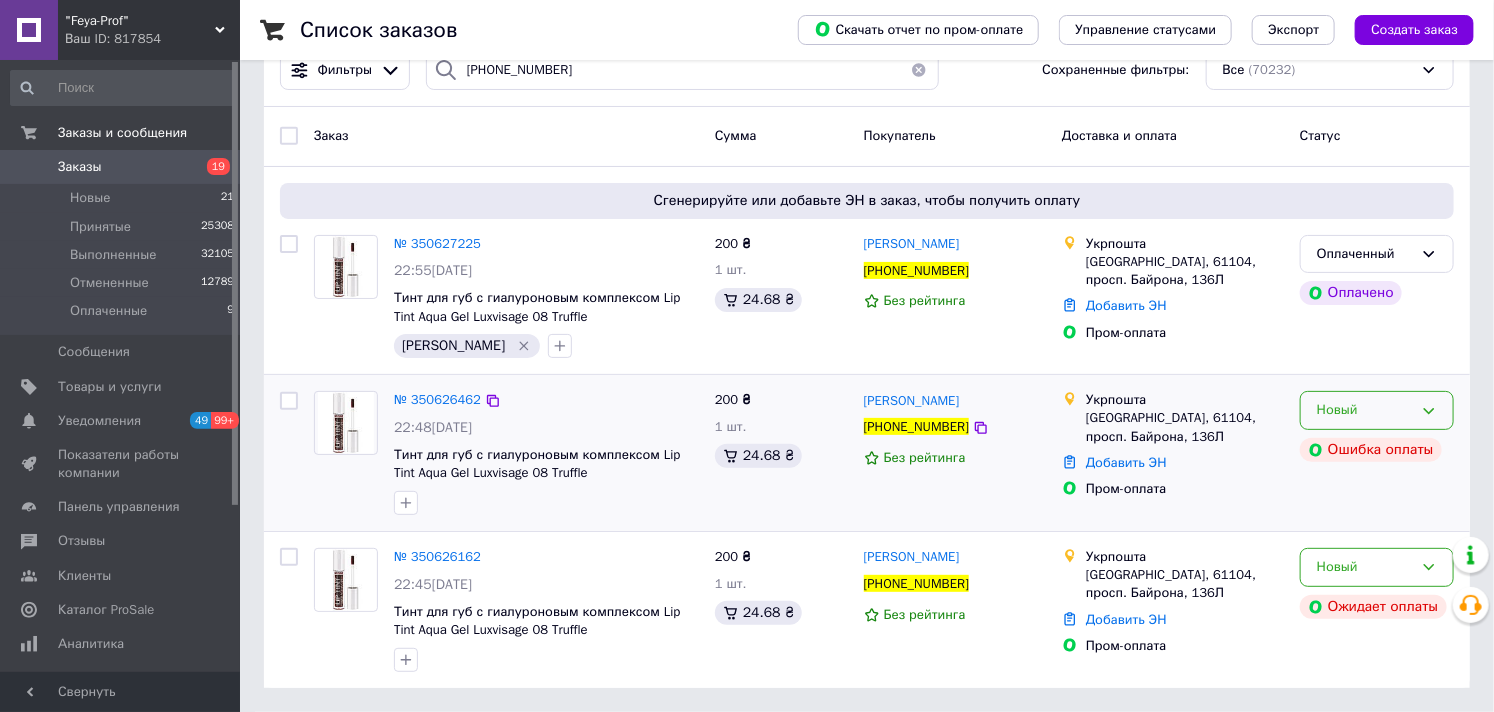 click on "Новый" at bounding box center [1365, 410] 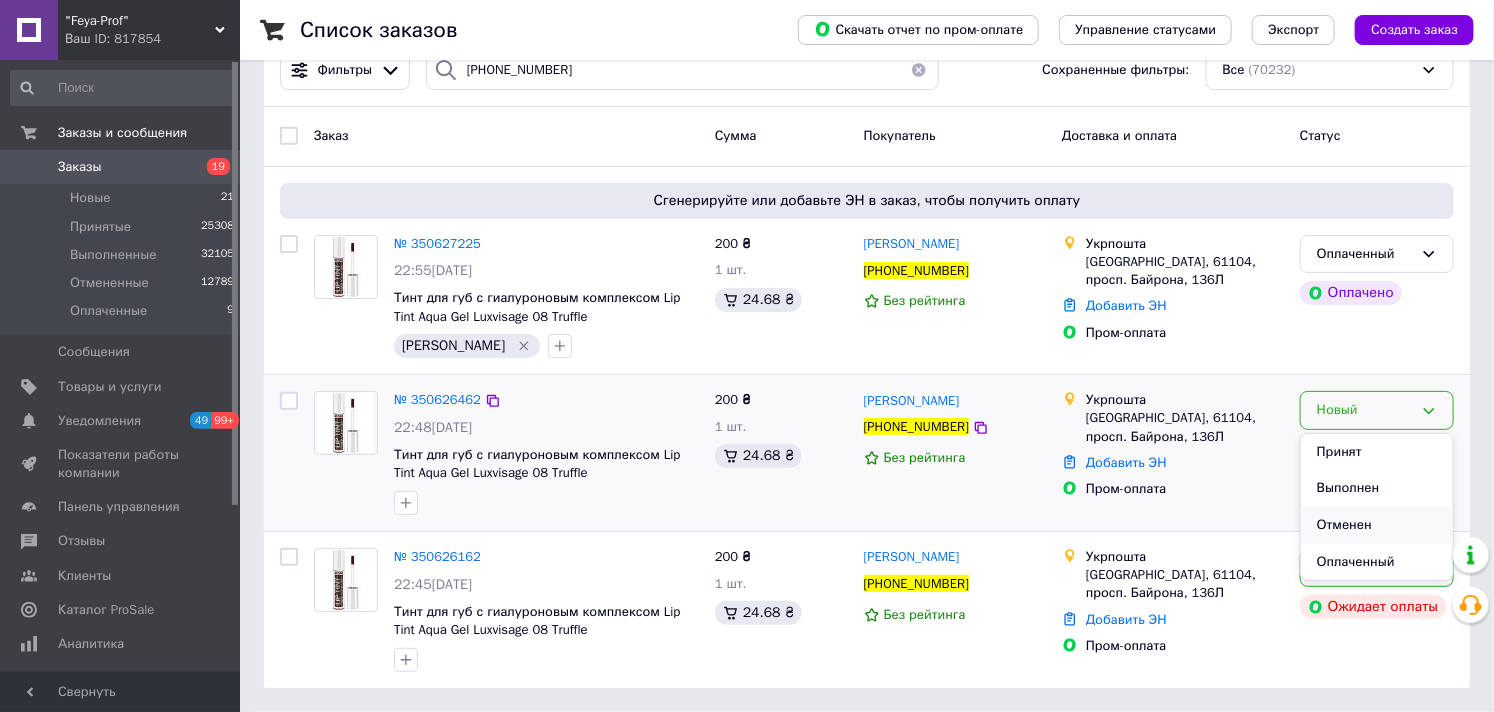 click on "Отменен" at bounding box center (1377, 525) 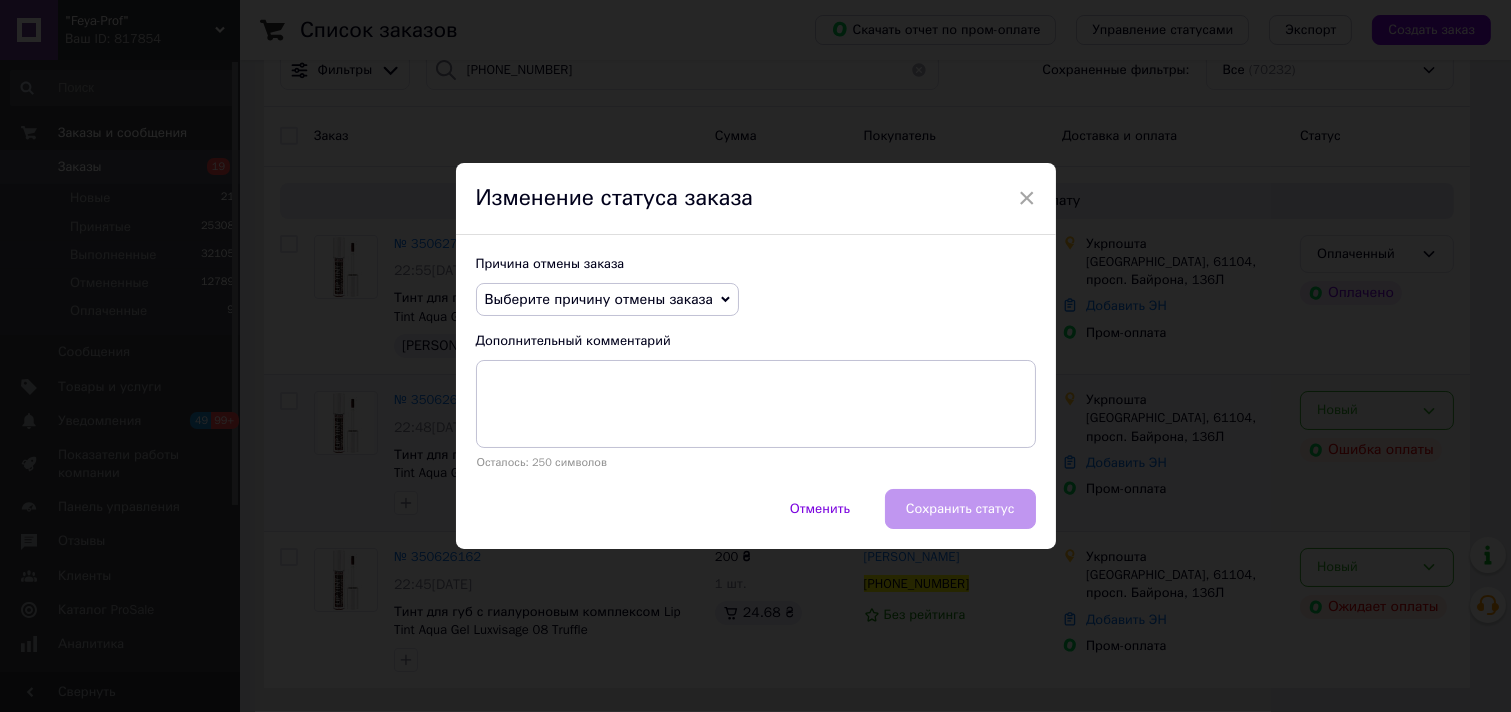 click on "Выберите причину отмены заказа" at bounding box center (599, 299) 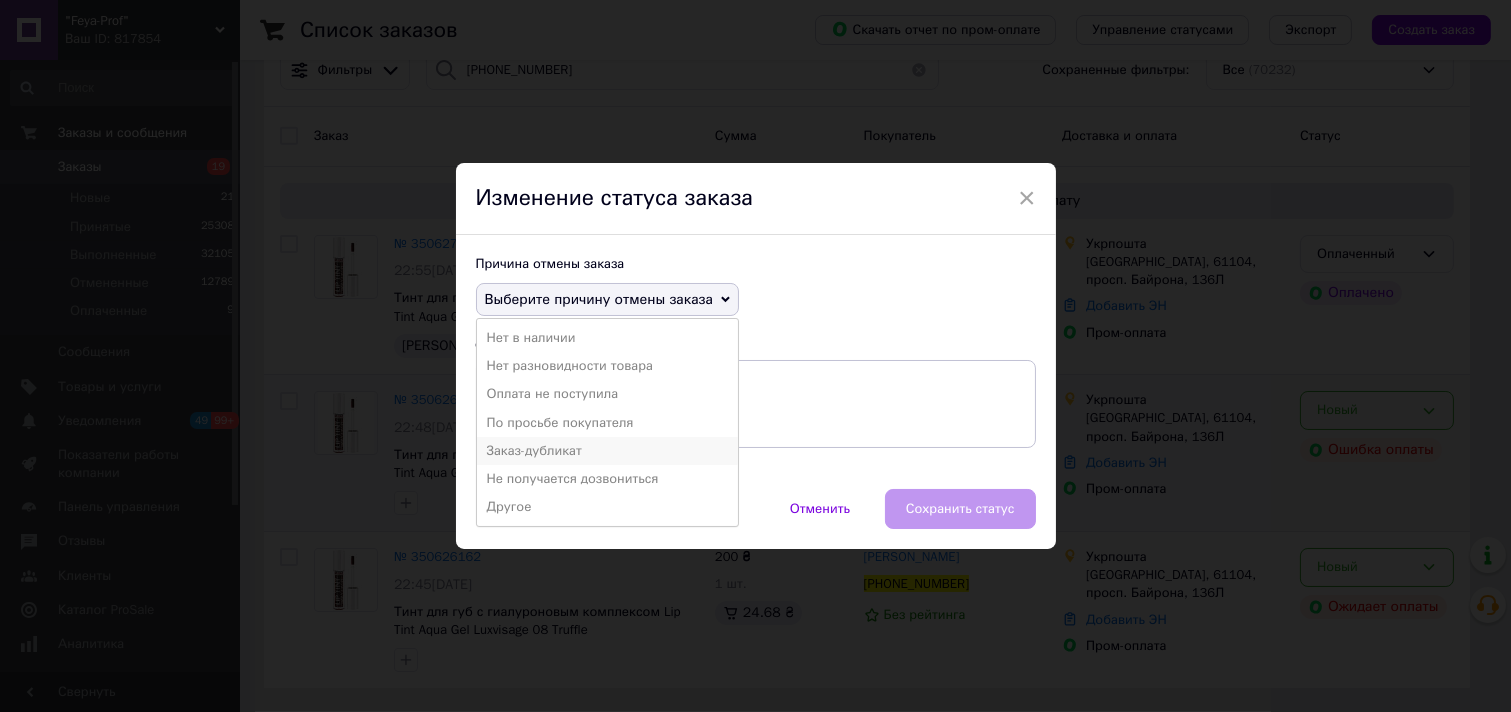 click on "Заказ-дубликат" at bounding box center [607, 451] 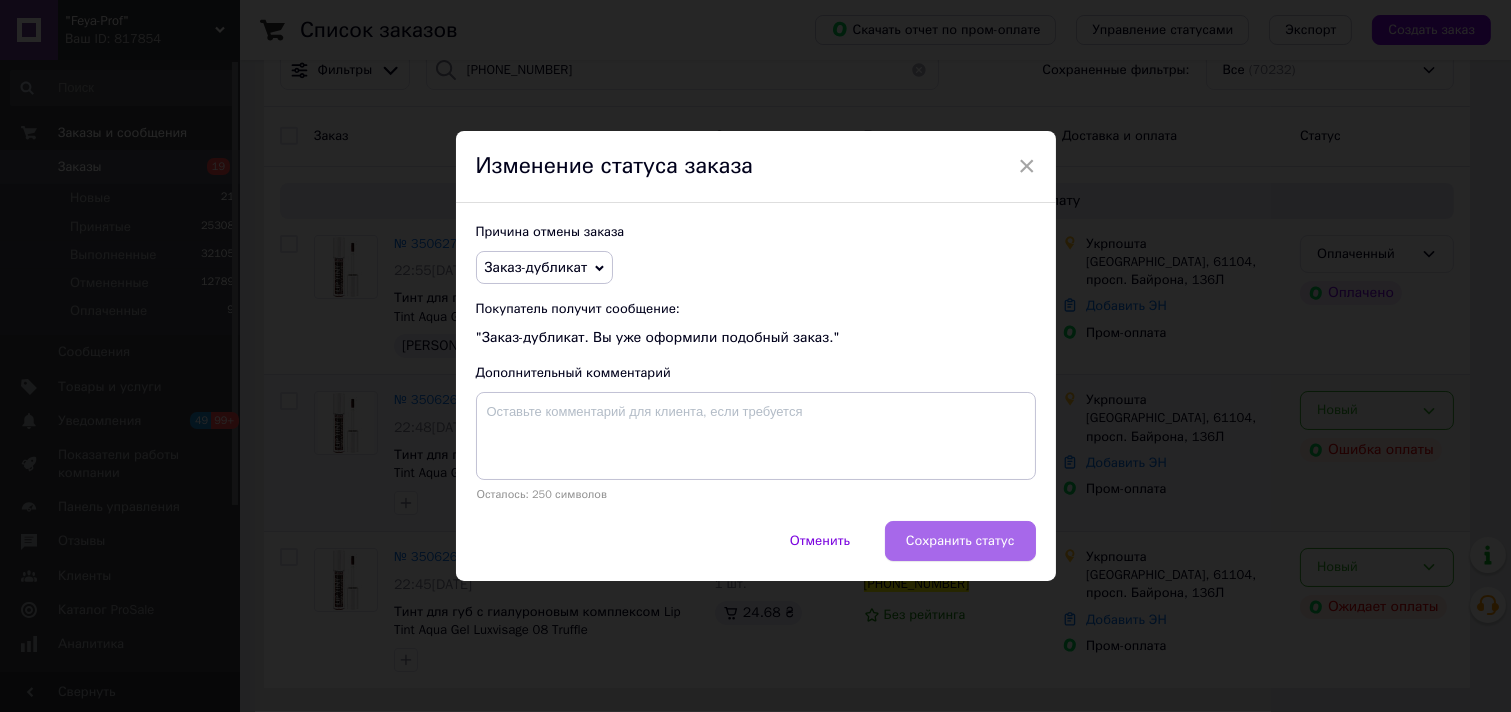 click on "Сохранить статус" at bounding box center (960, 541) 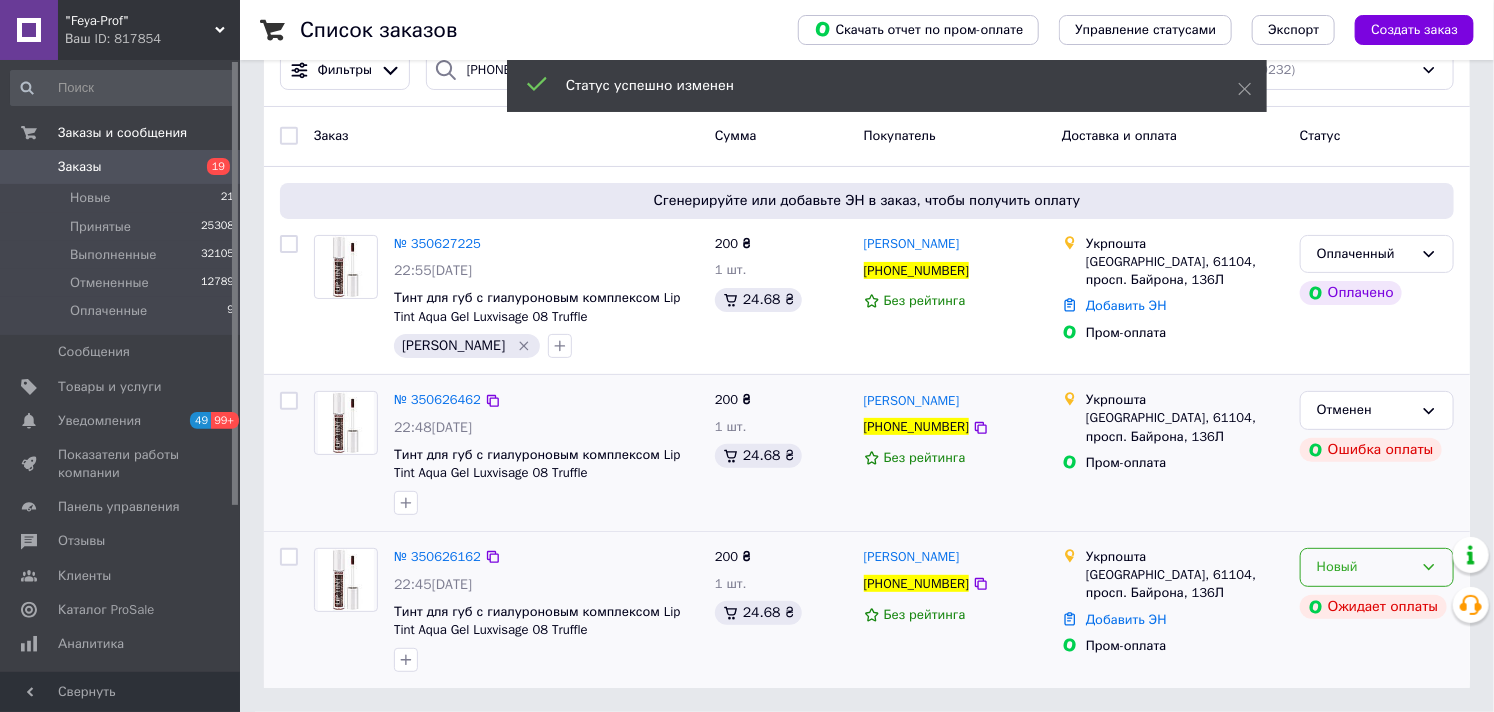 click on "Новый" at bounding box center [1365, 567] 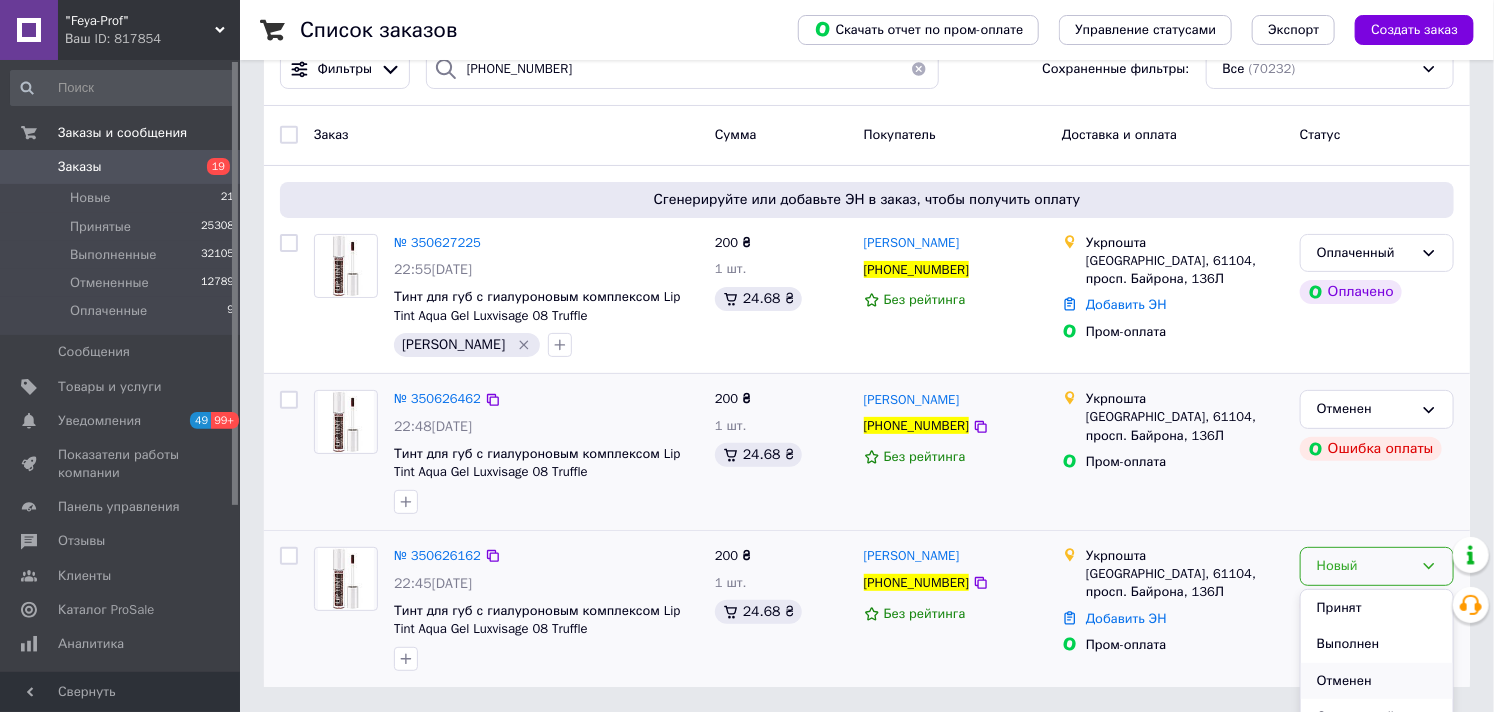 click on "Отменен" at bounding box center [1377, 681] 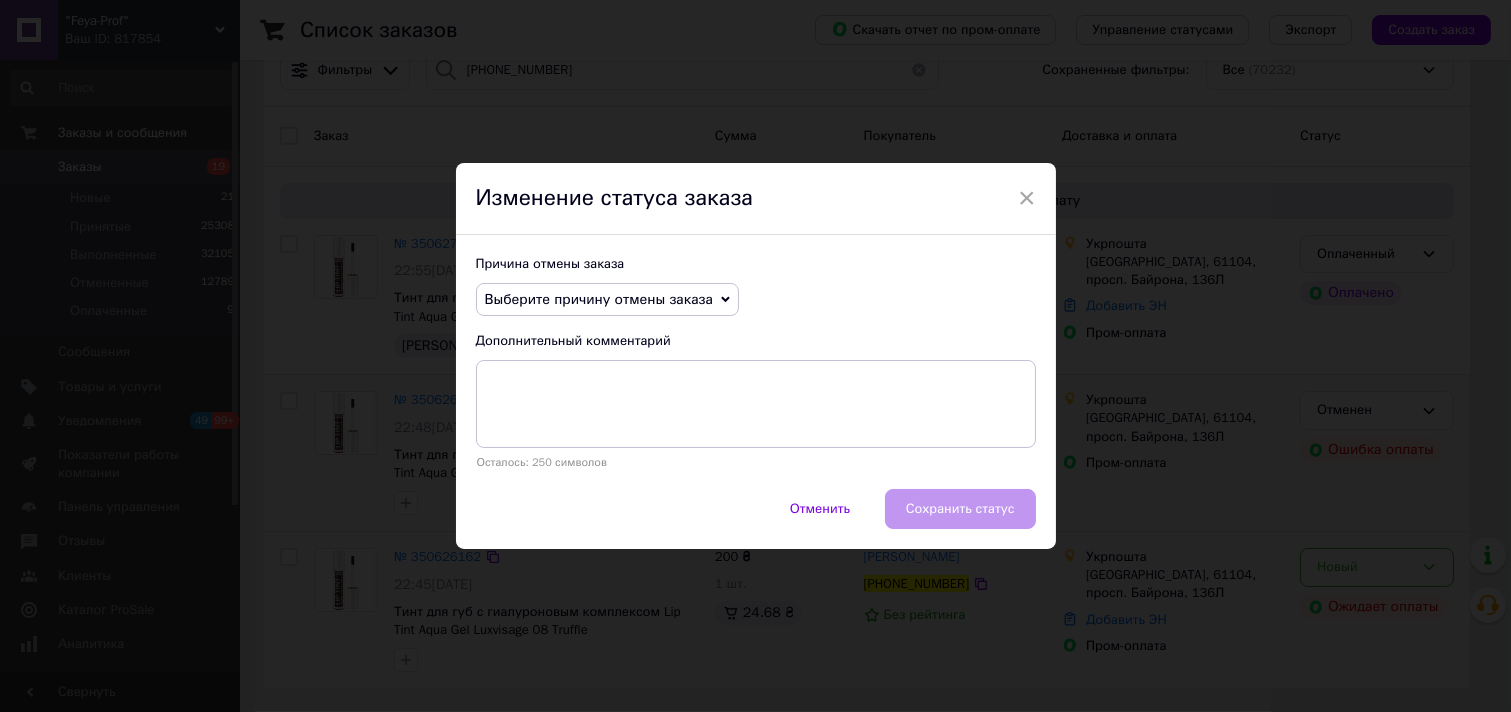 click on "Выберите причину отмены заказа" at bounding box center [599, 299] 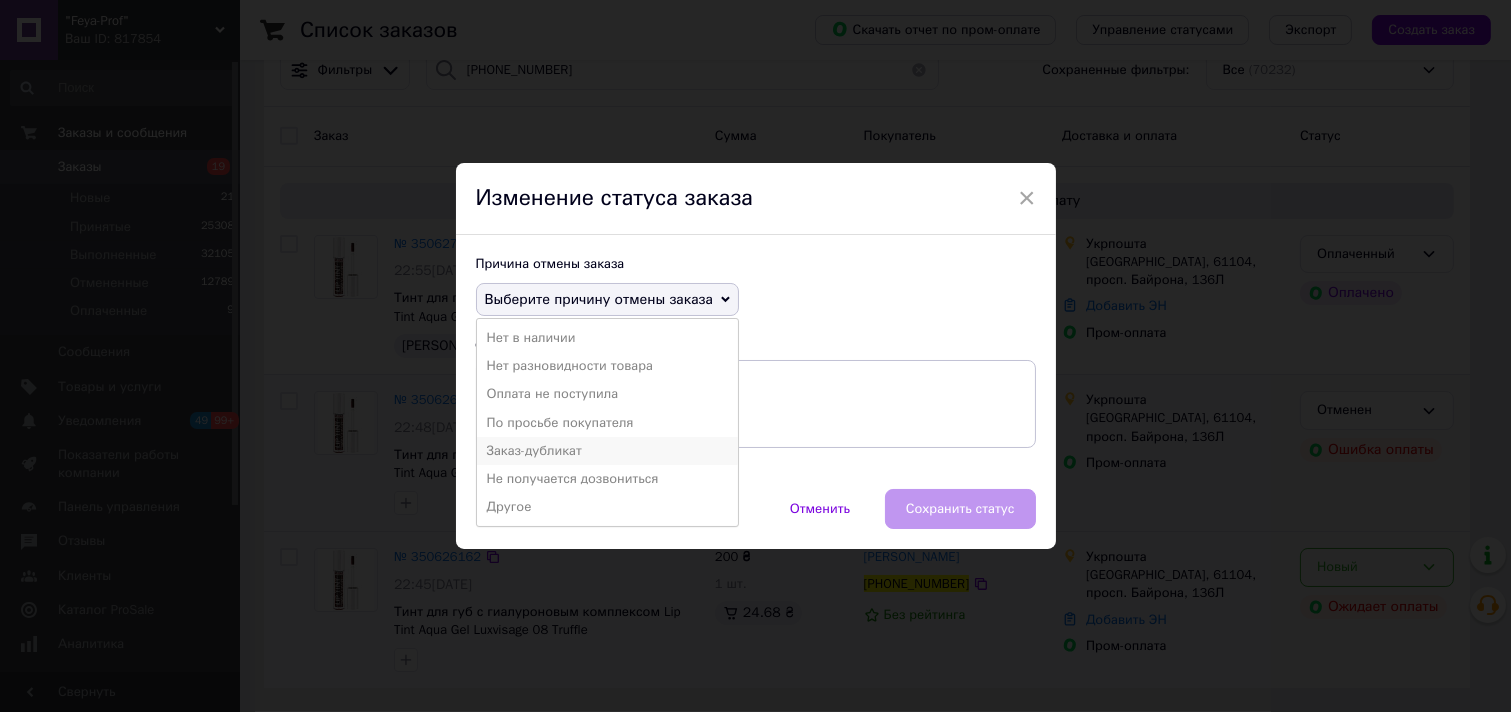 click on "Заказ-дубликат" at bounding box center [607, 451] 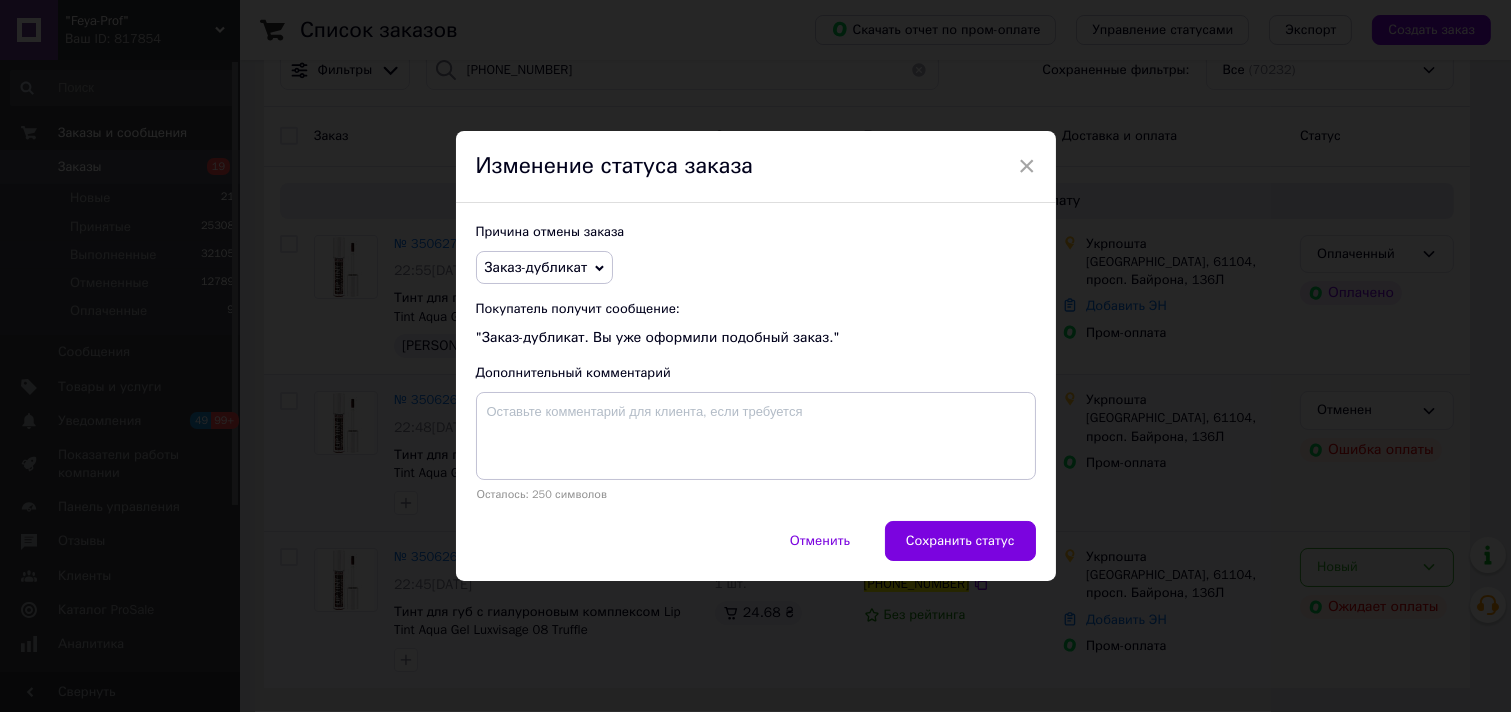 click on "Сохранить статус" at bounding box center [960, 541] 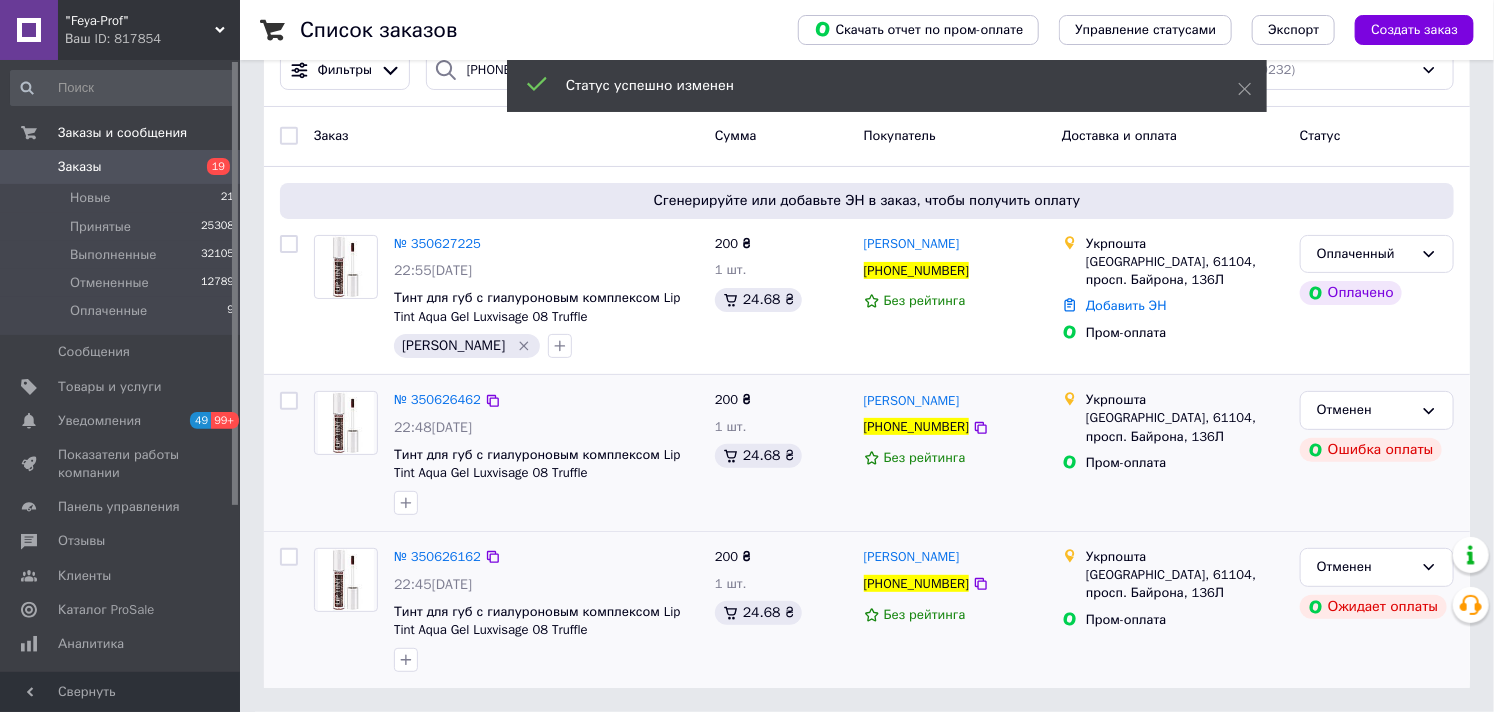 click on "Заказы 19" at bounding box center (123, 167) 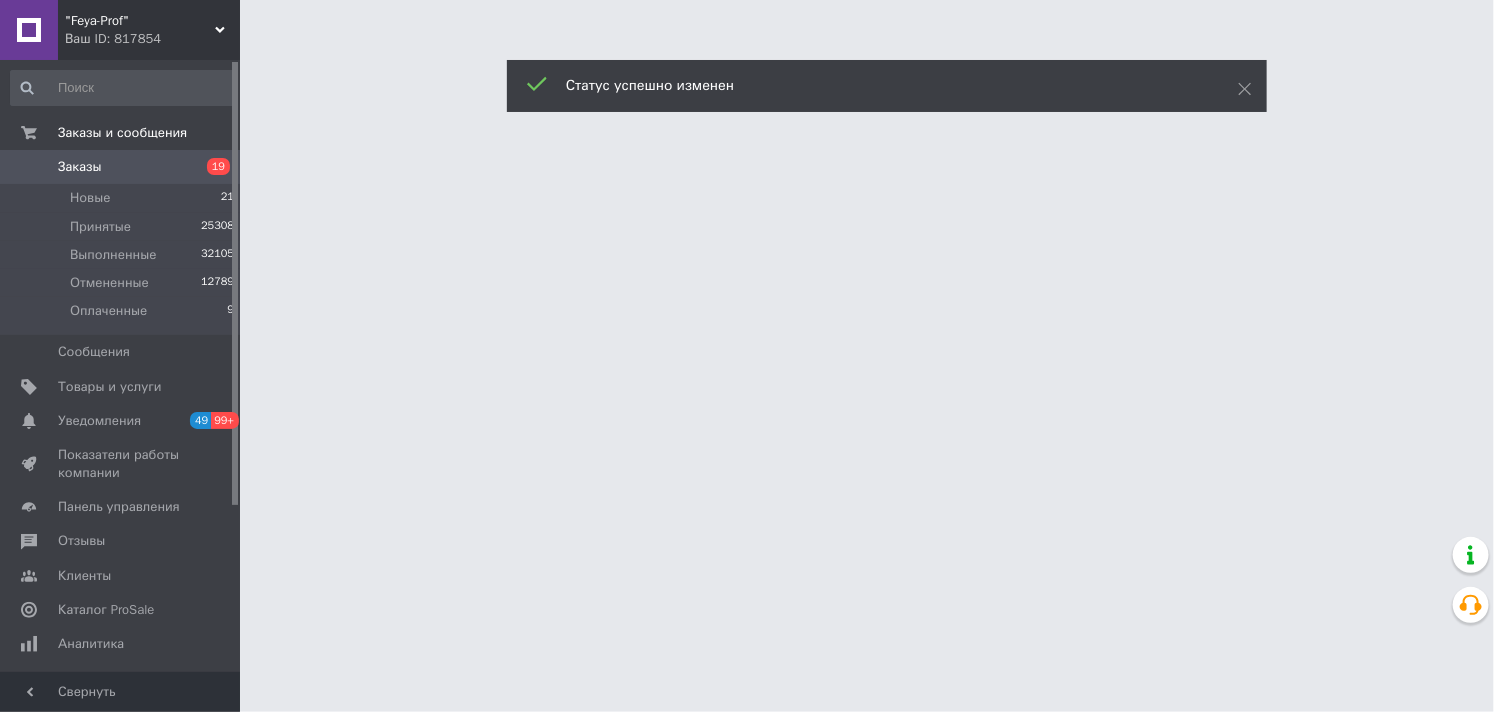 scroll, scrollTop: 0, scrollLeft: 0, axis: both 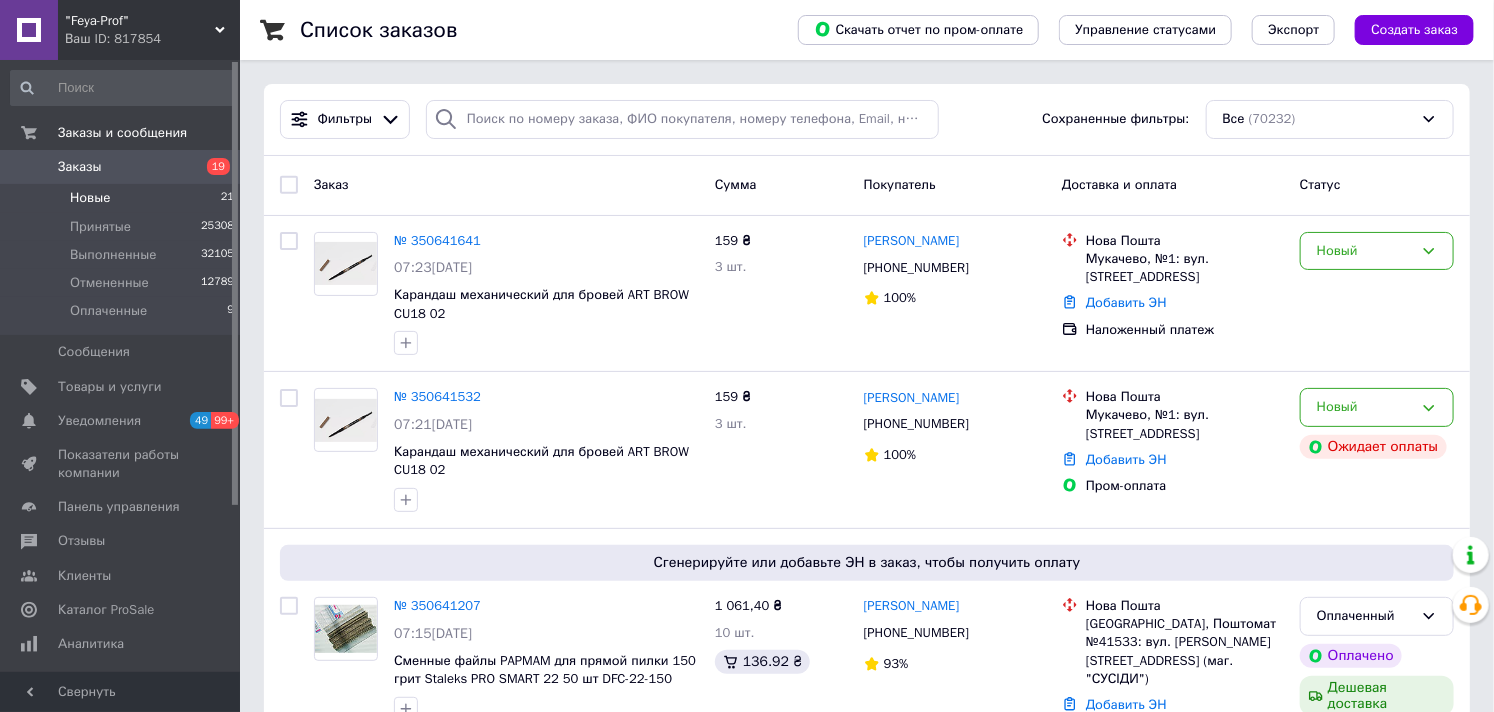 click on "Новые" at bounding box center [90, 198] 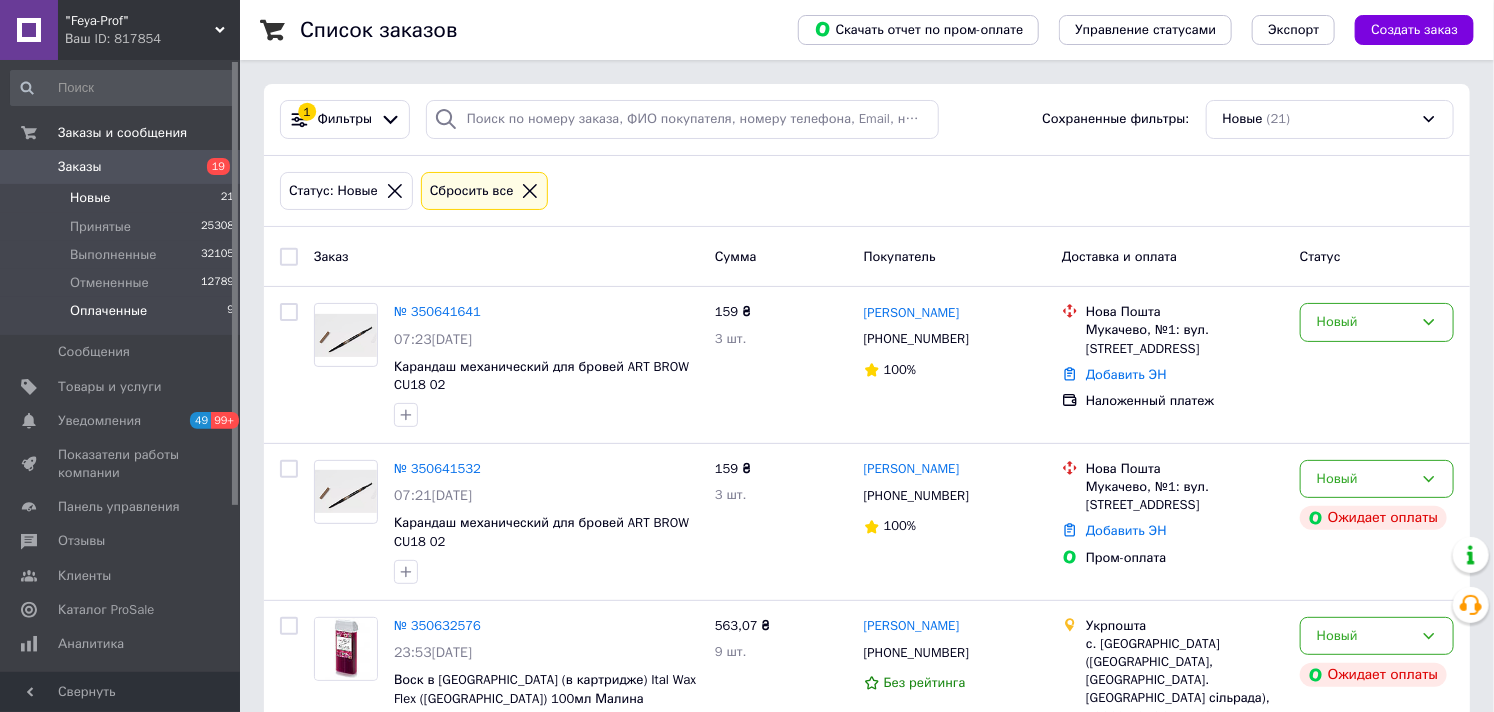 click on "Оплаченные" at bounding box center (108, 311) 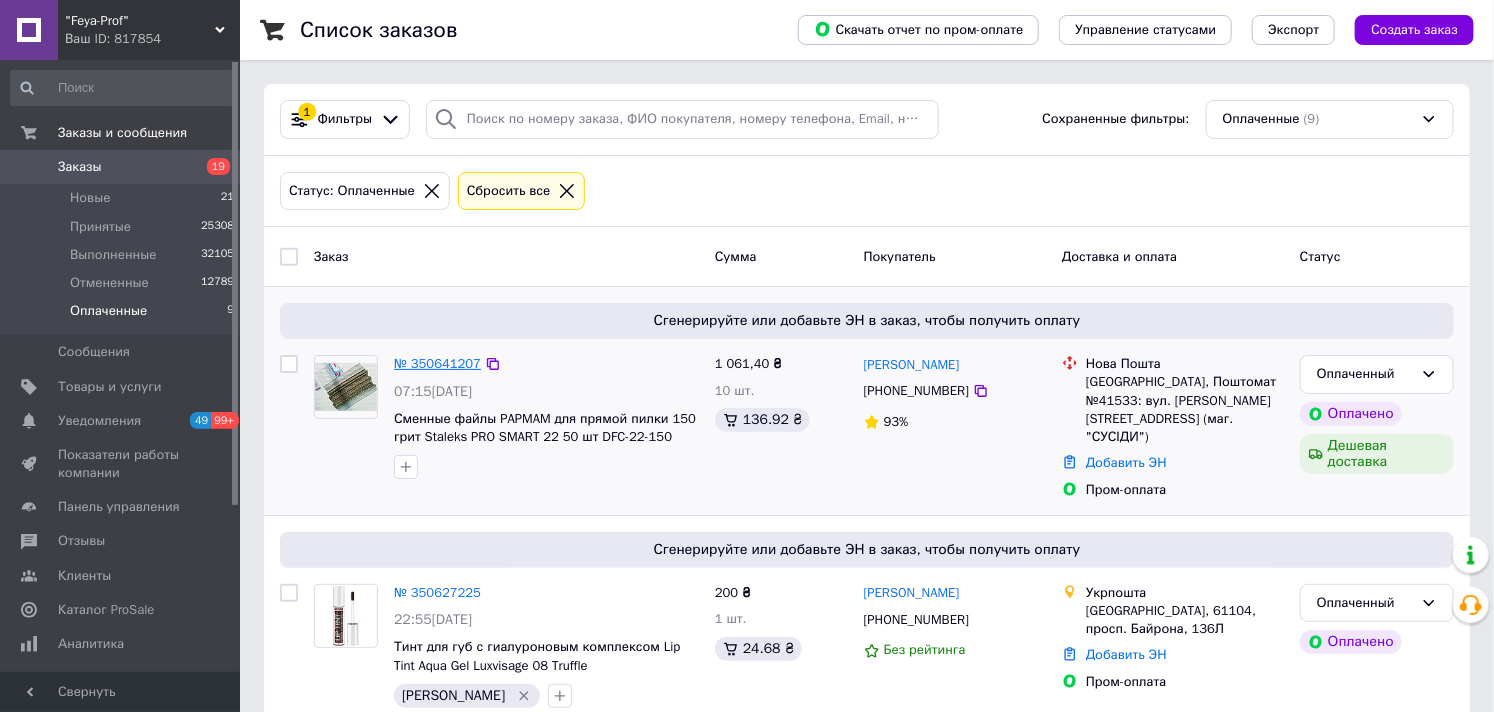 click on "№ 350641207" at bounding box center (437, 363) 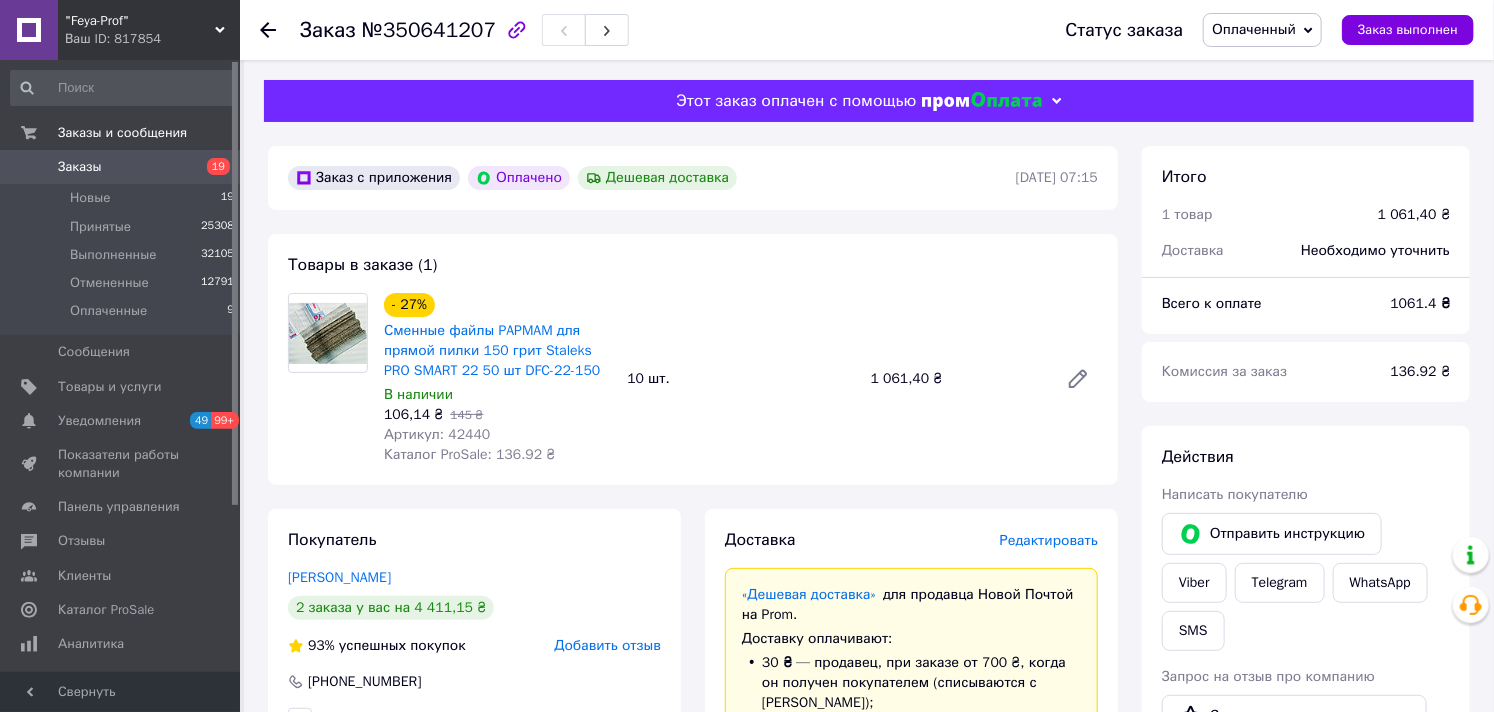 click on "Оплаченный" at bounding box center [1254, 29] 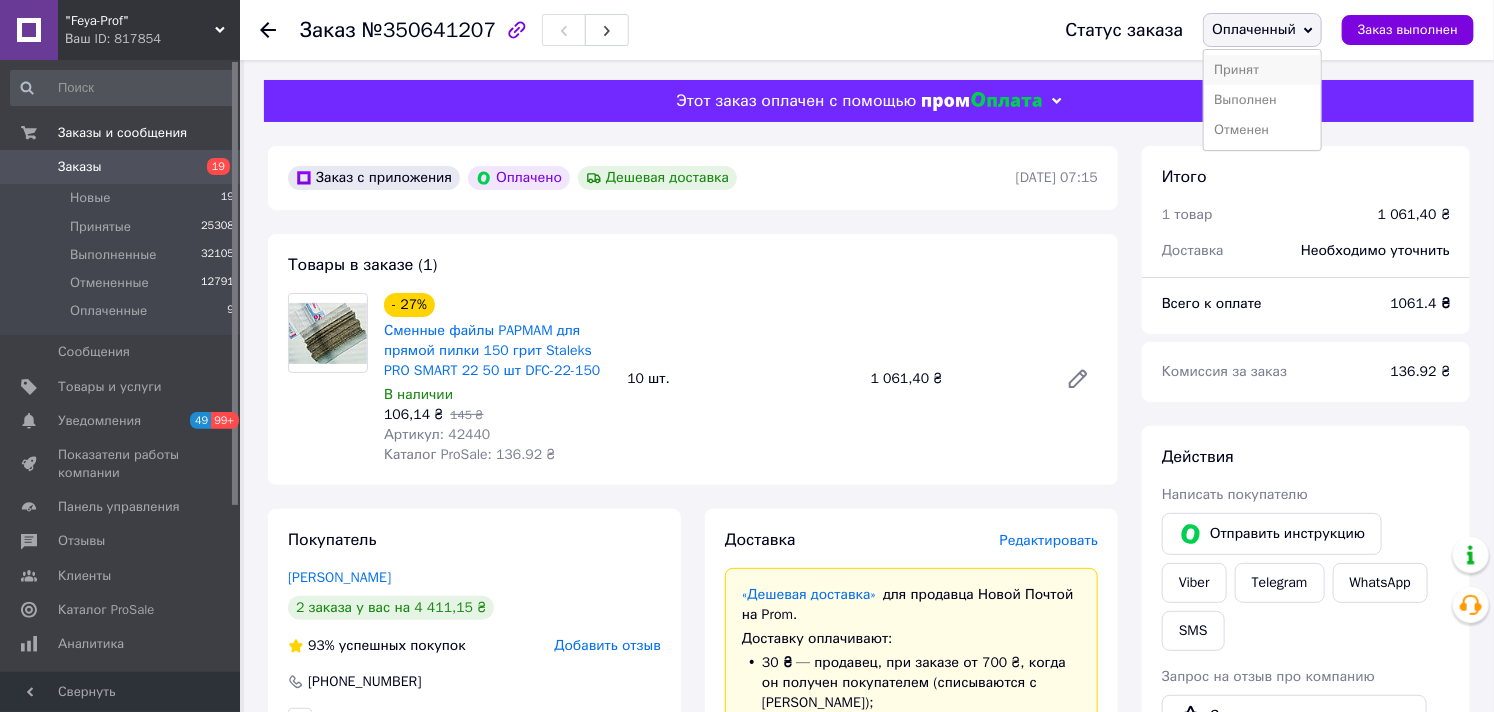 click on "Принят" at bounding box center (1262, 70) 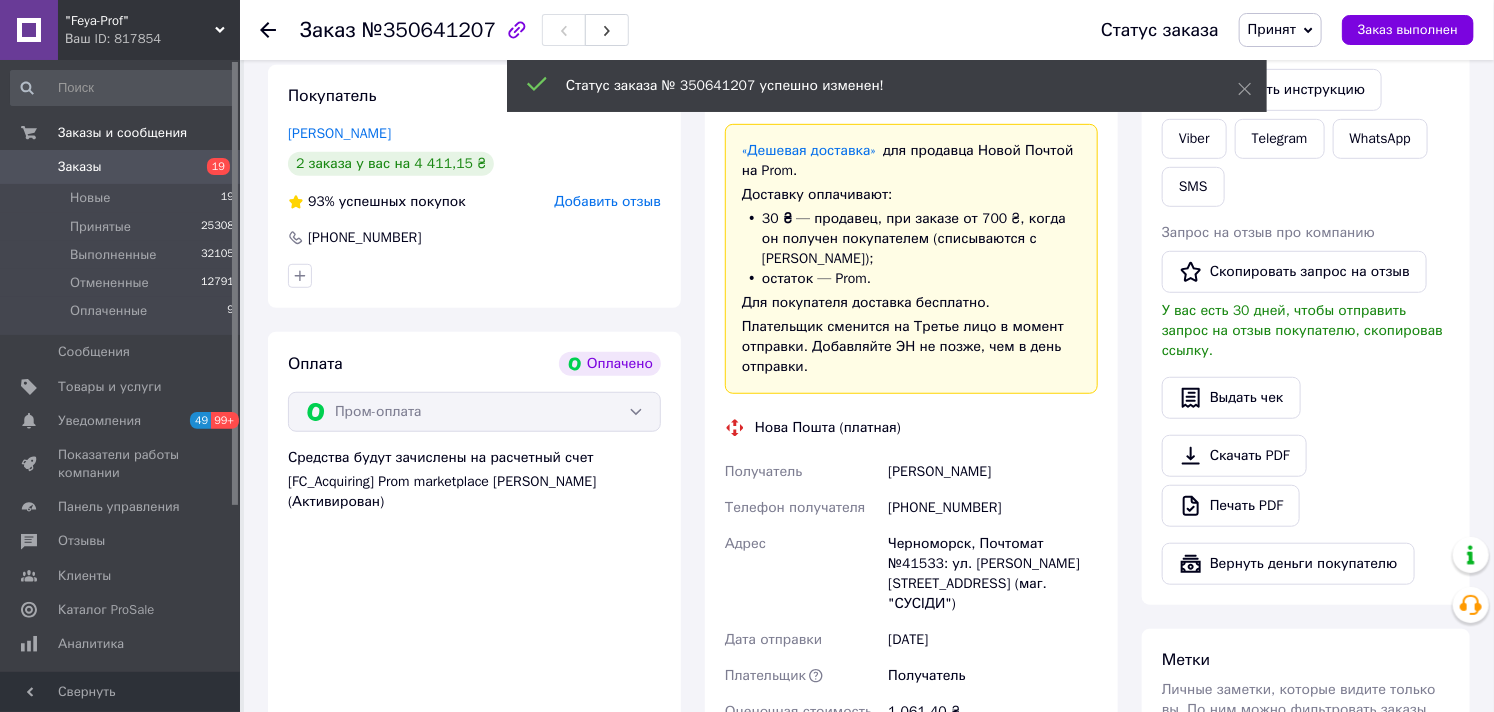 scroll, scrollTop: 777, scrollLeft: 0, axis: vertical 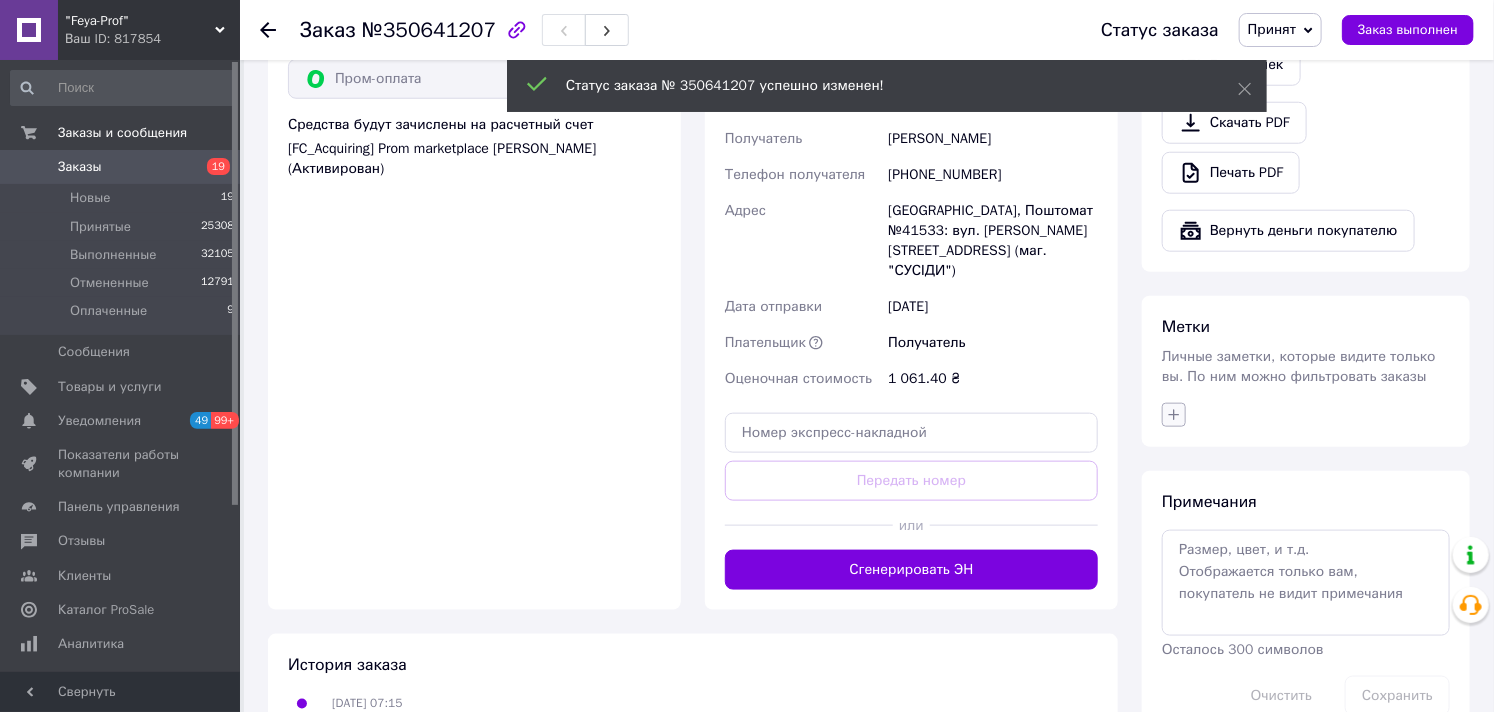 click 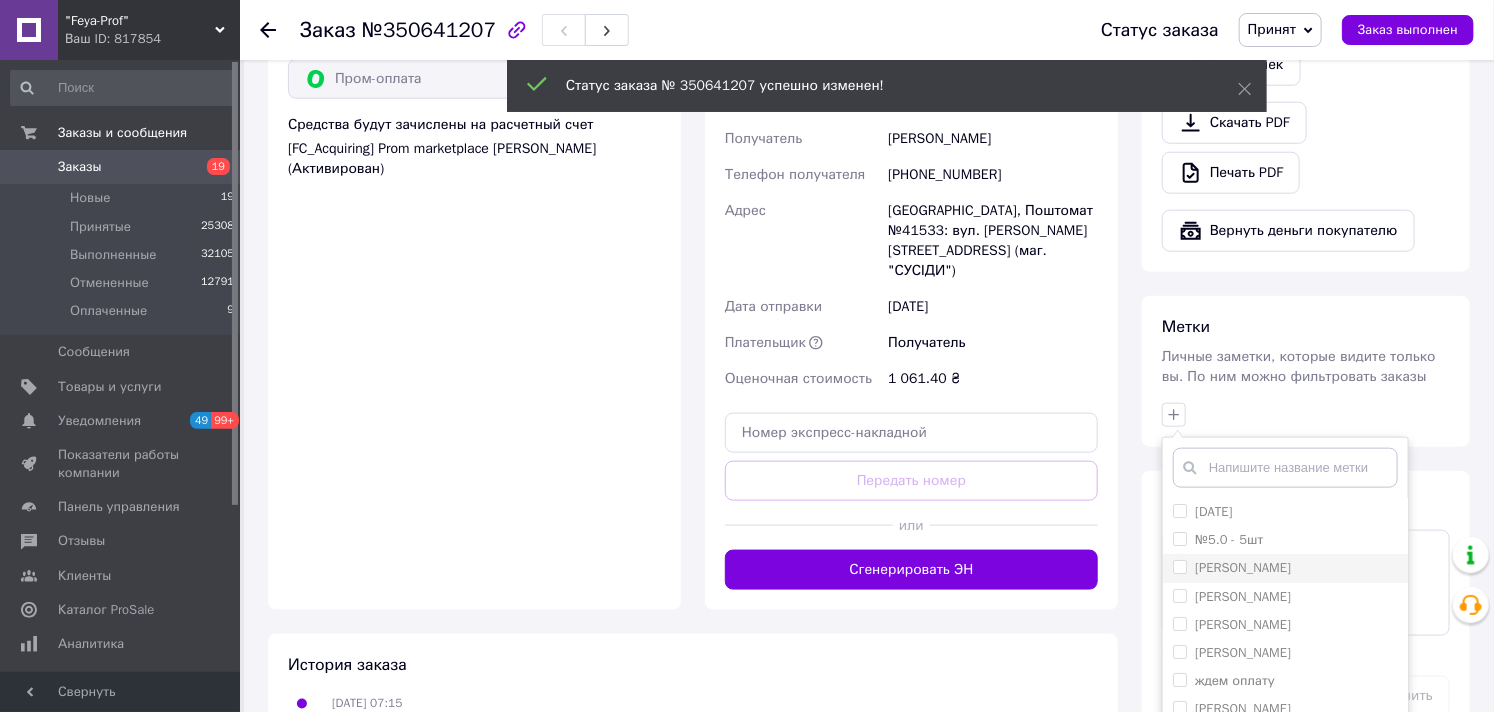 click on "[PERSON_NAME]" at bounding box center [1179, 566] 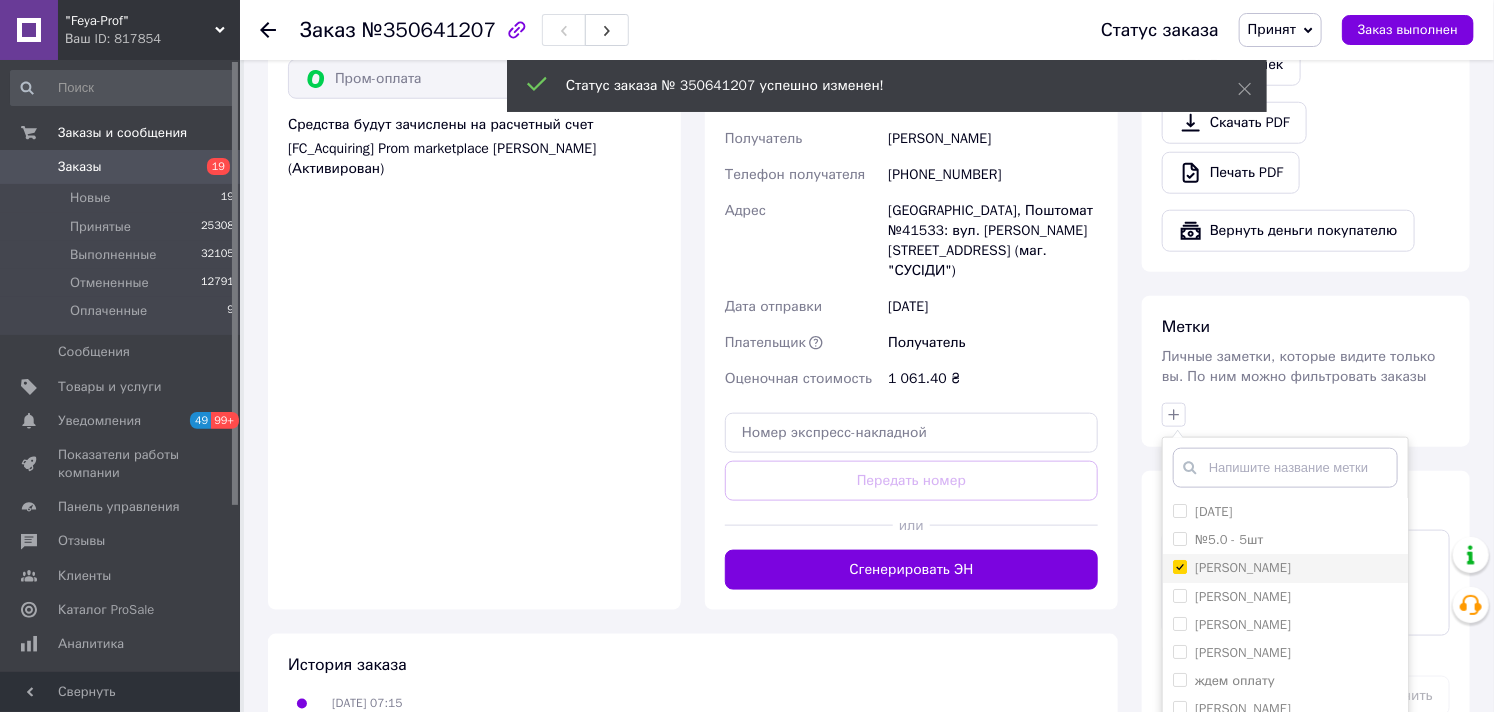 checkbox on "true" 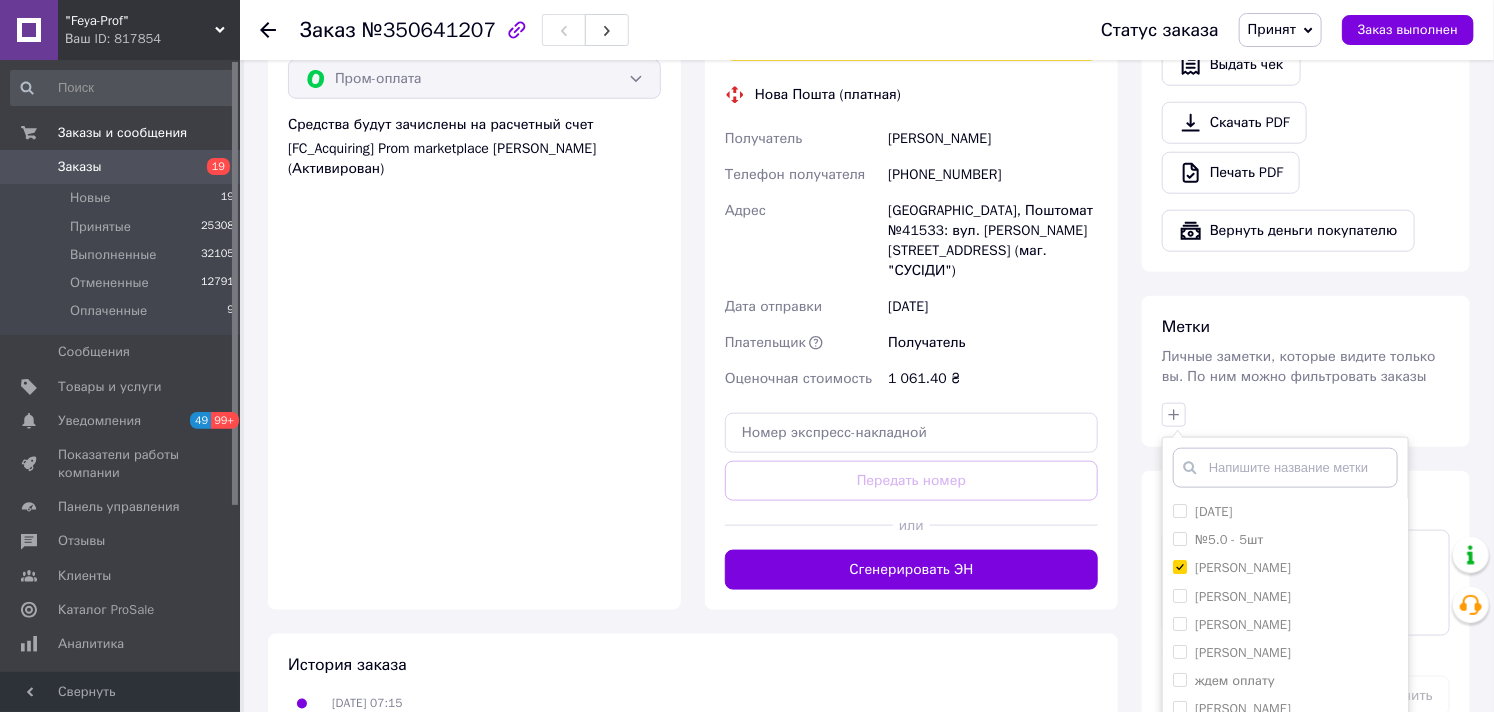 scroll, scrollTop: 151, scrollLeft: 0, axis: vertical 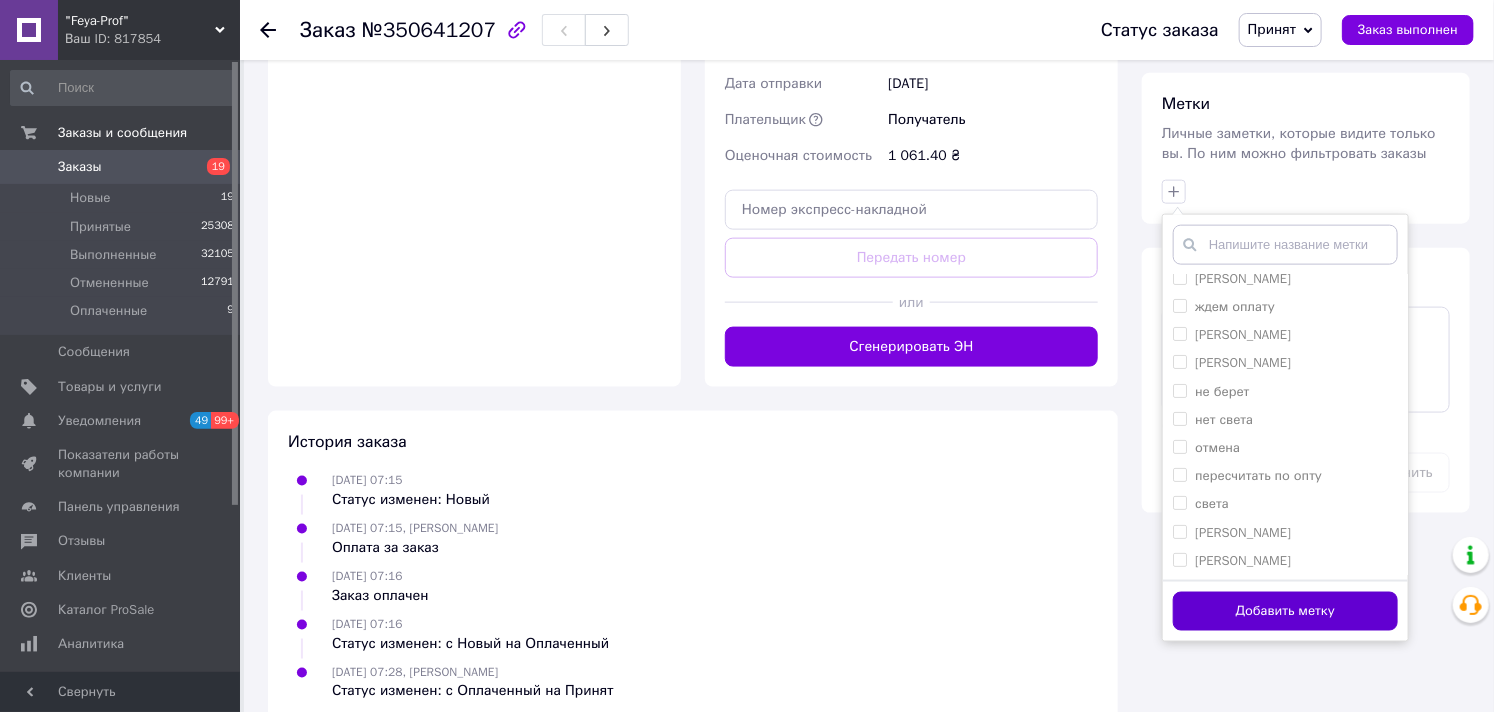 click on "Добавить метку" at bounding box center [1285, 611] 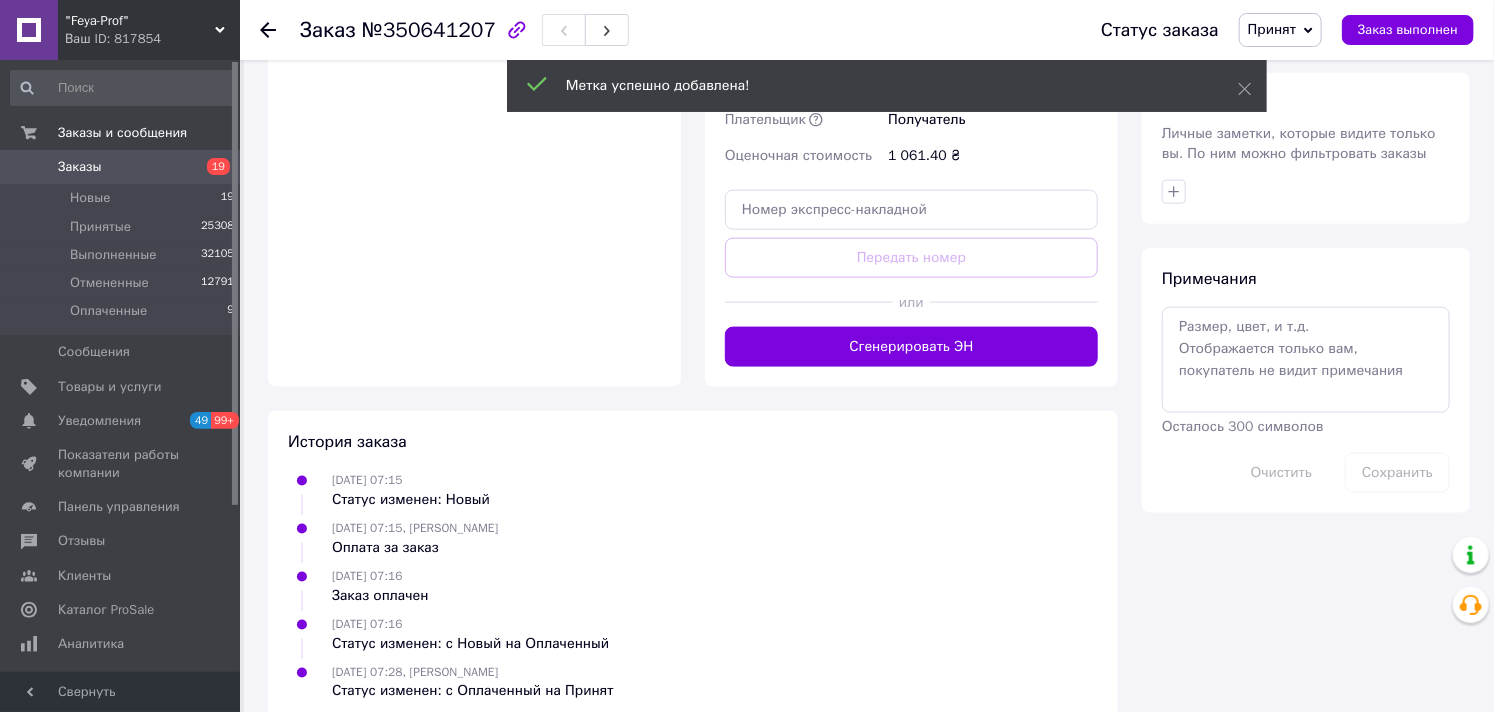 scroll, scrollTop: 555, scrollLeft: 0, axis: vertical 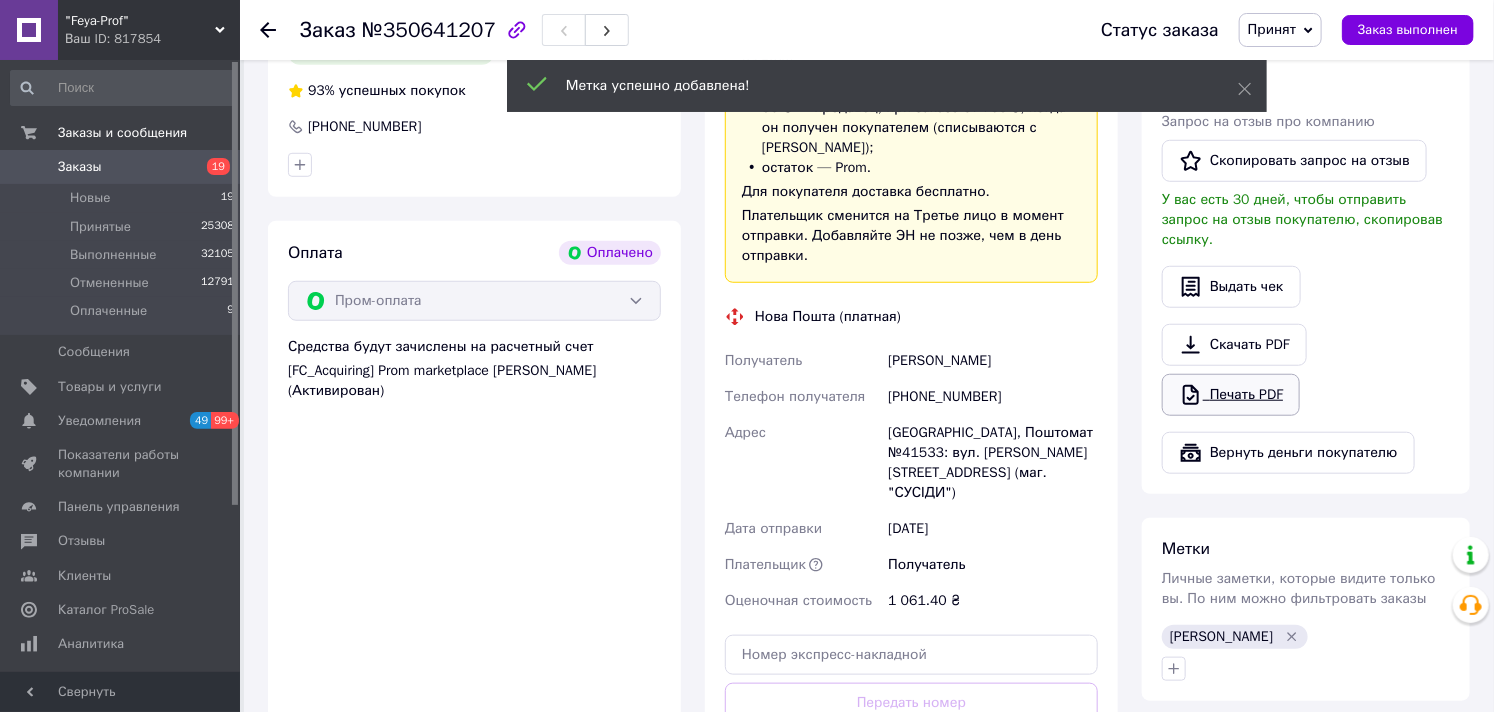 click on "Печать PDF" at bounding box center [1231, 395] 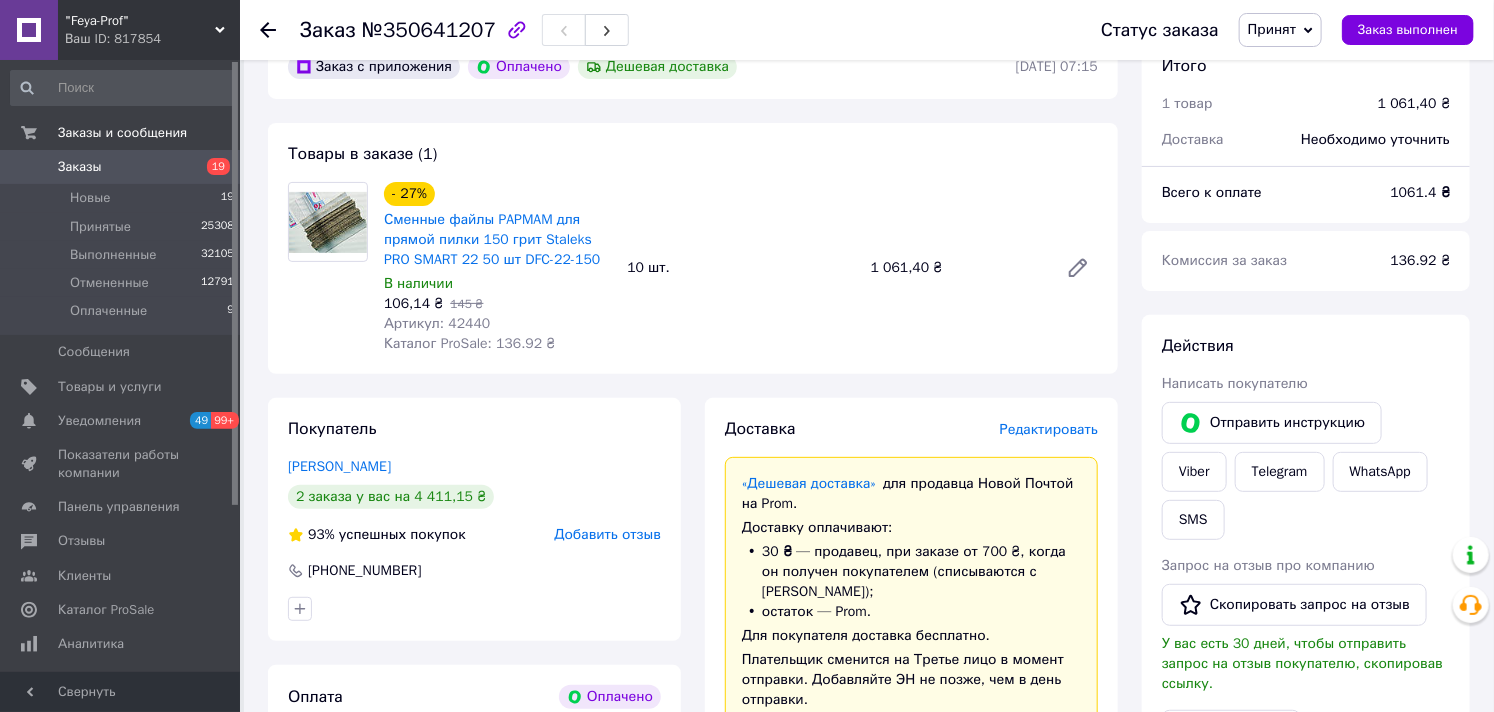 scroll, scrollTop: 0, scrollLeft: 0, axis: both 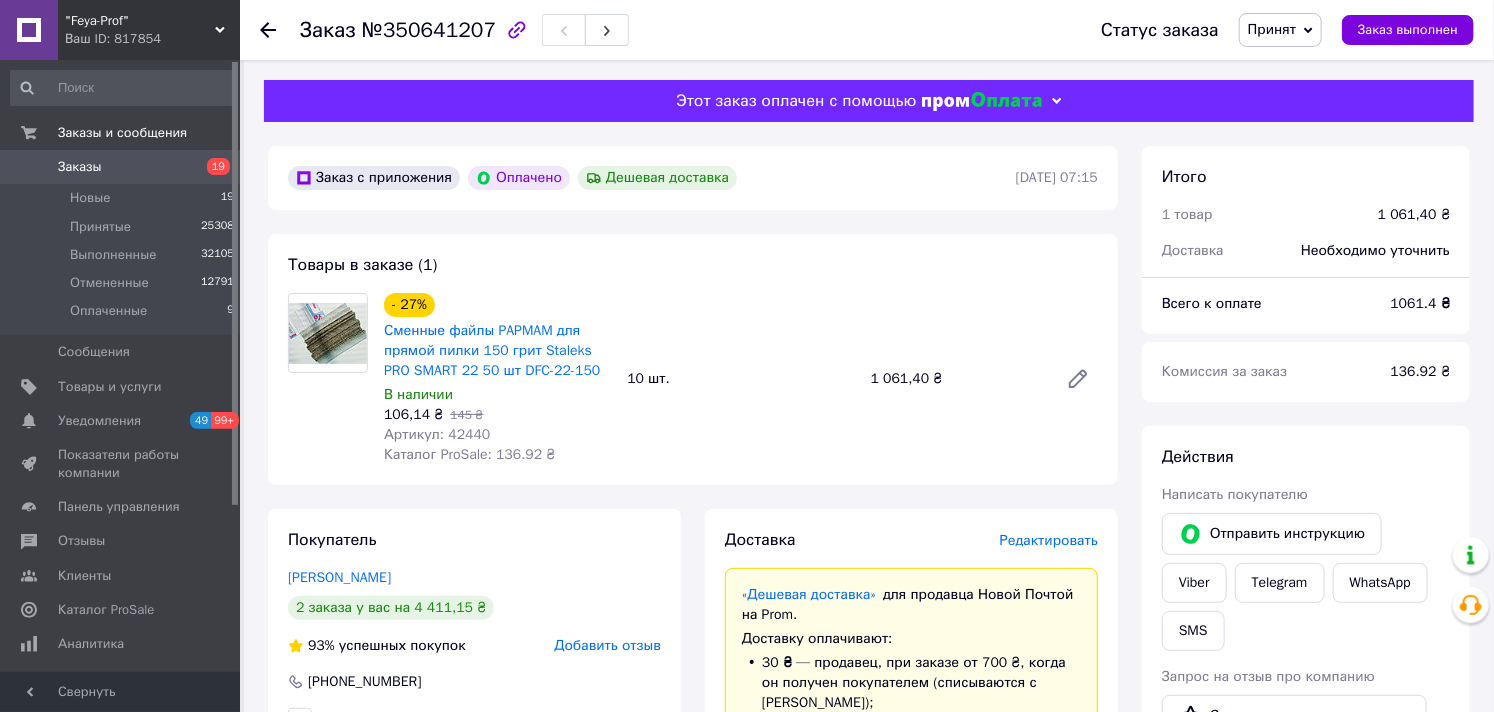 click on "Заказы" at bounding box center (80, 167) 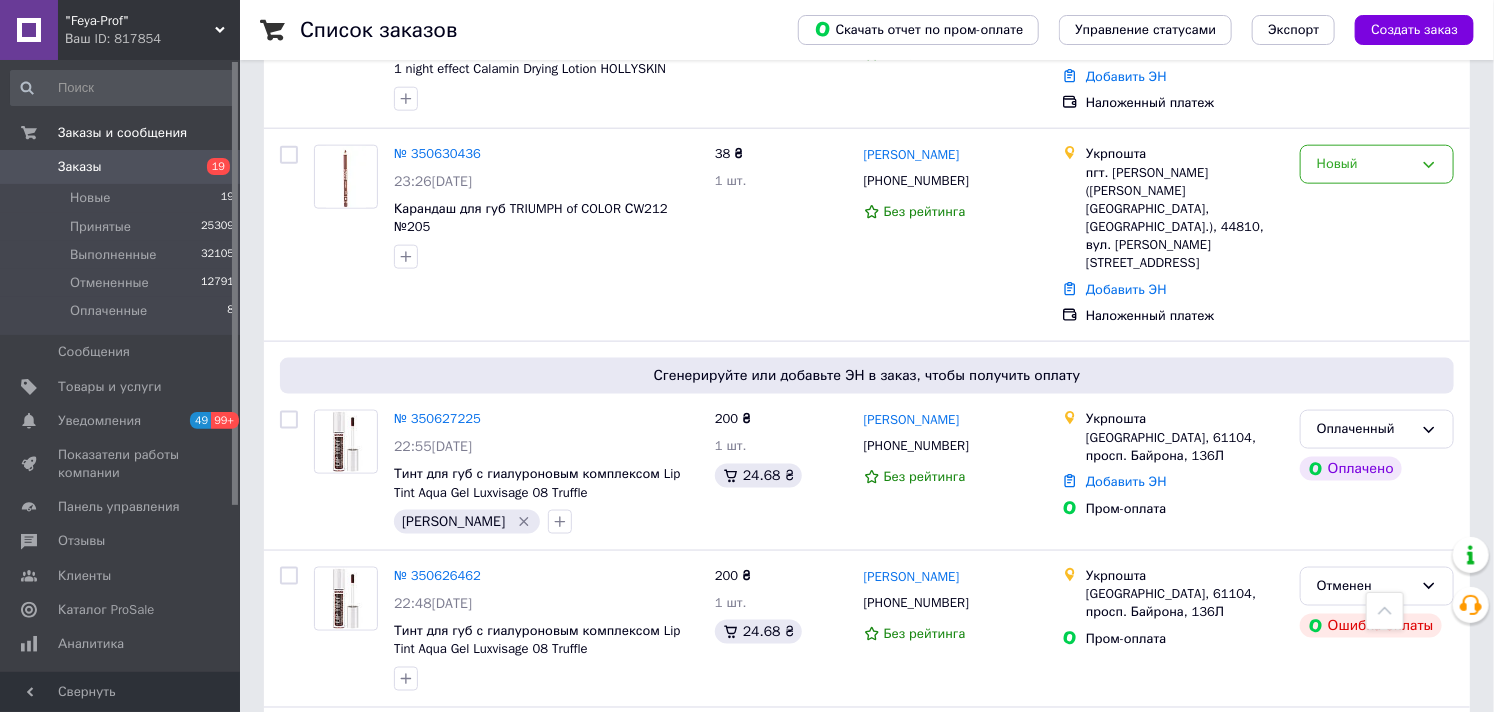 scroll, scrollTop: 1111, scrollLeft: 0, axis: vertical 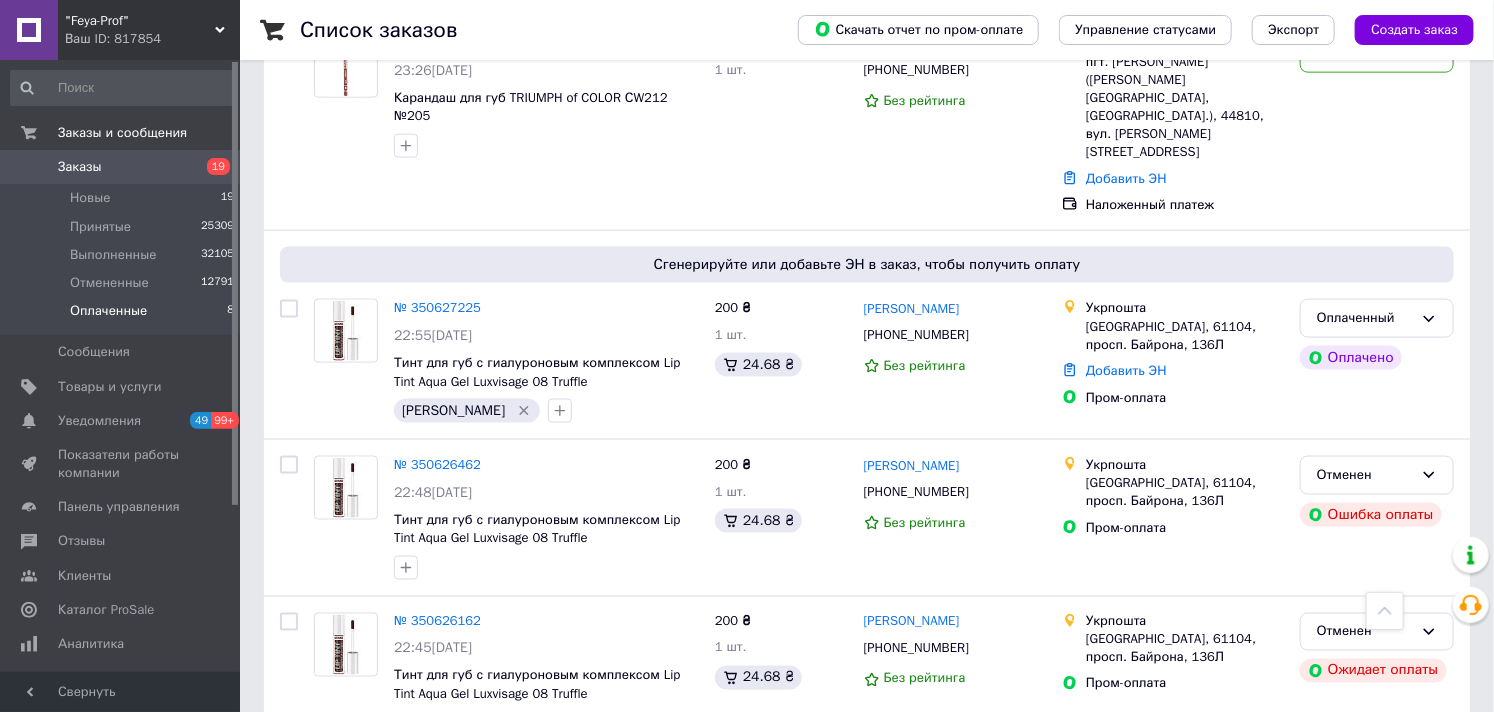 click on "Оплаченные 8" at bounding box center [123, 316] 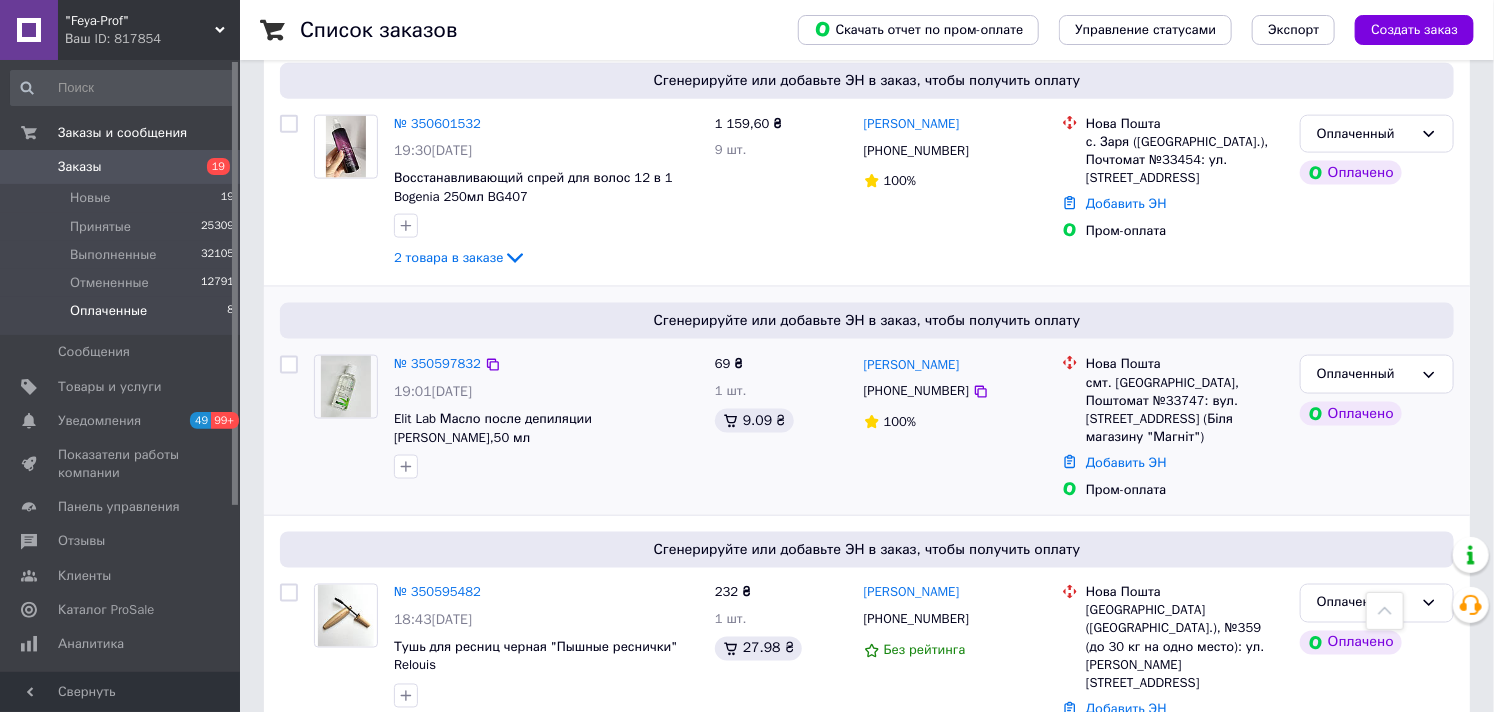 scroll, scrollTop: 1323, scrollLeft: 0, axis: vertical 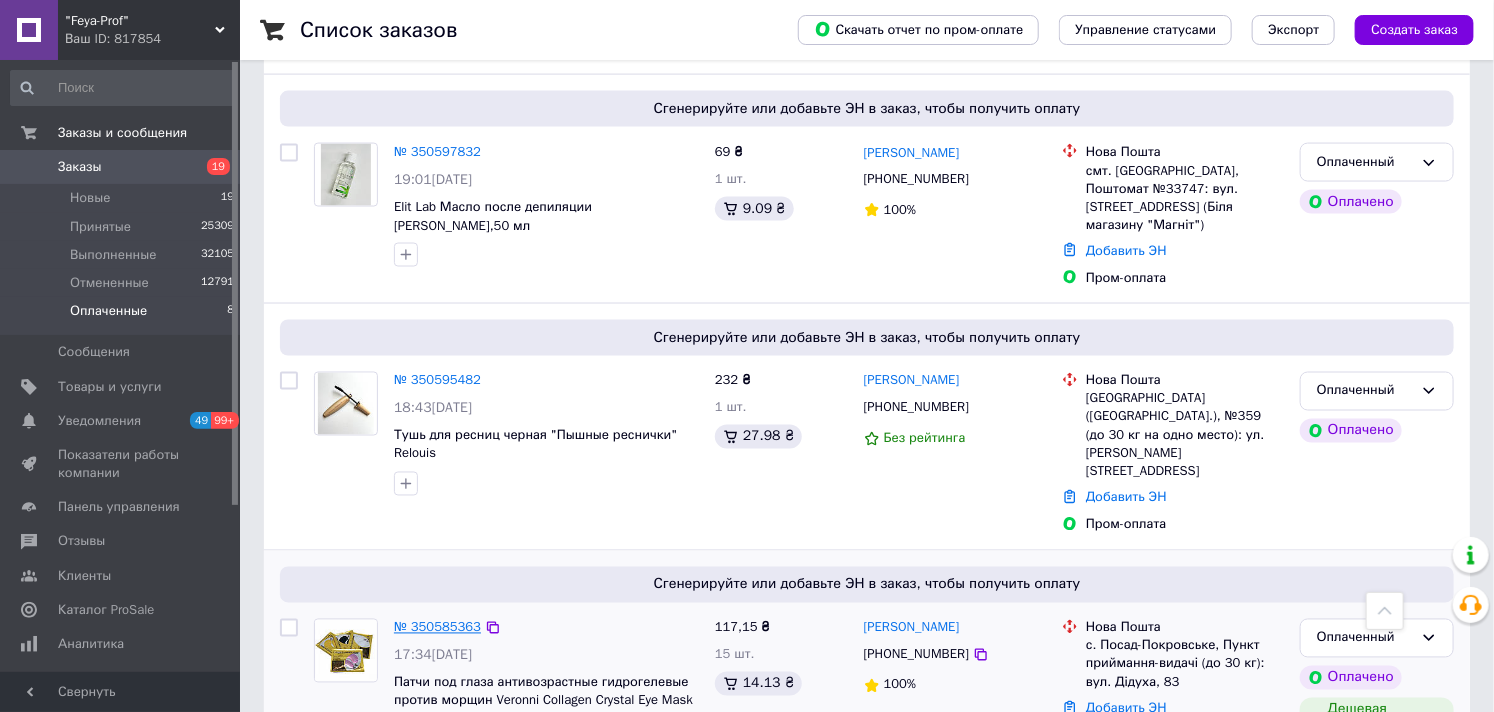 click on "№ 350585363" at bounding box center (437, 627) 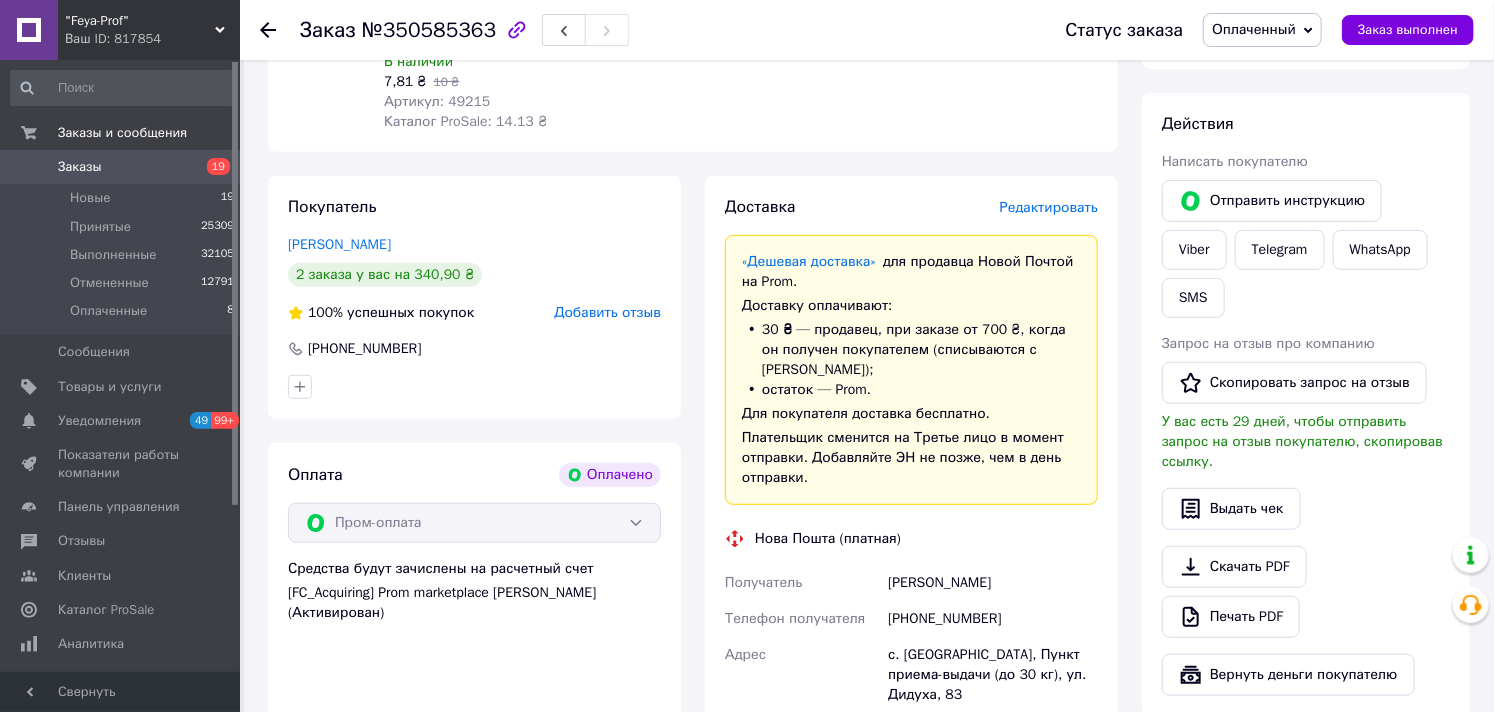 scroll, scrollTop: 666, scrollLeft: 0, axis: vertical 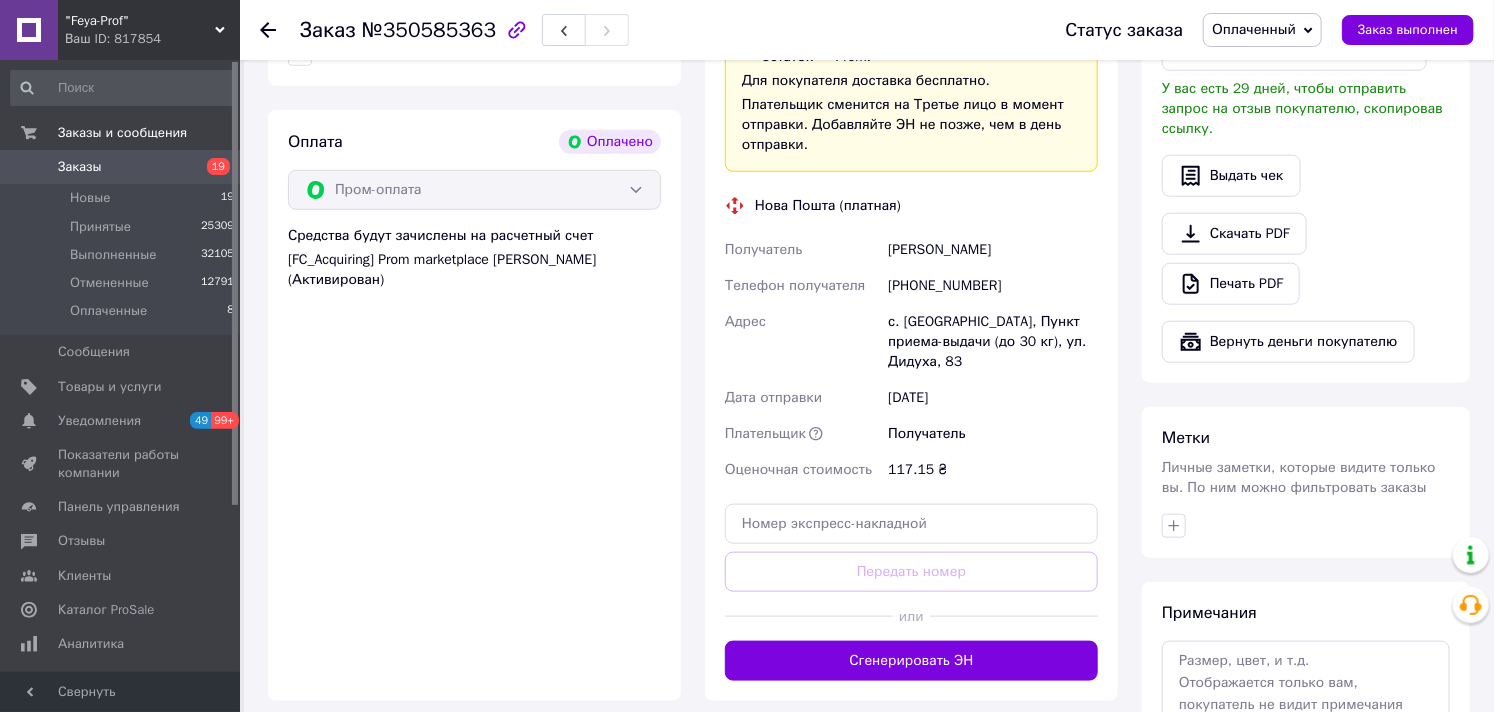 drag, startPoint x: 994, startPoint y: 652, endPoint x: 1051, endPoint y: 651, distance: 57.00877 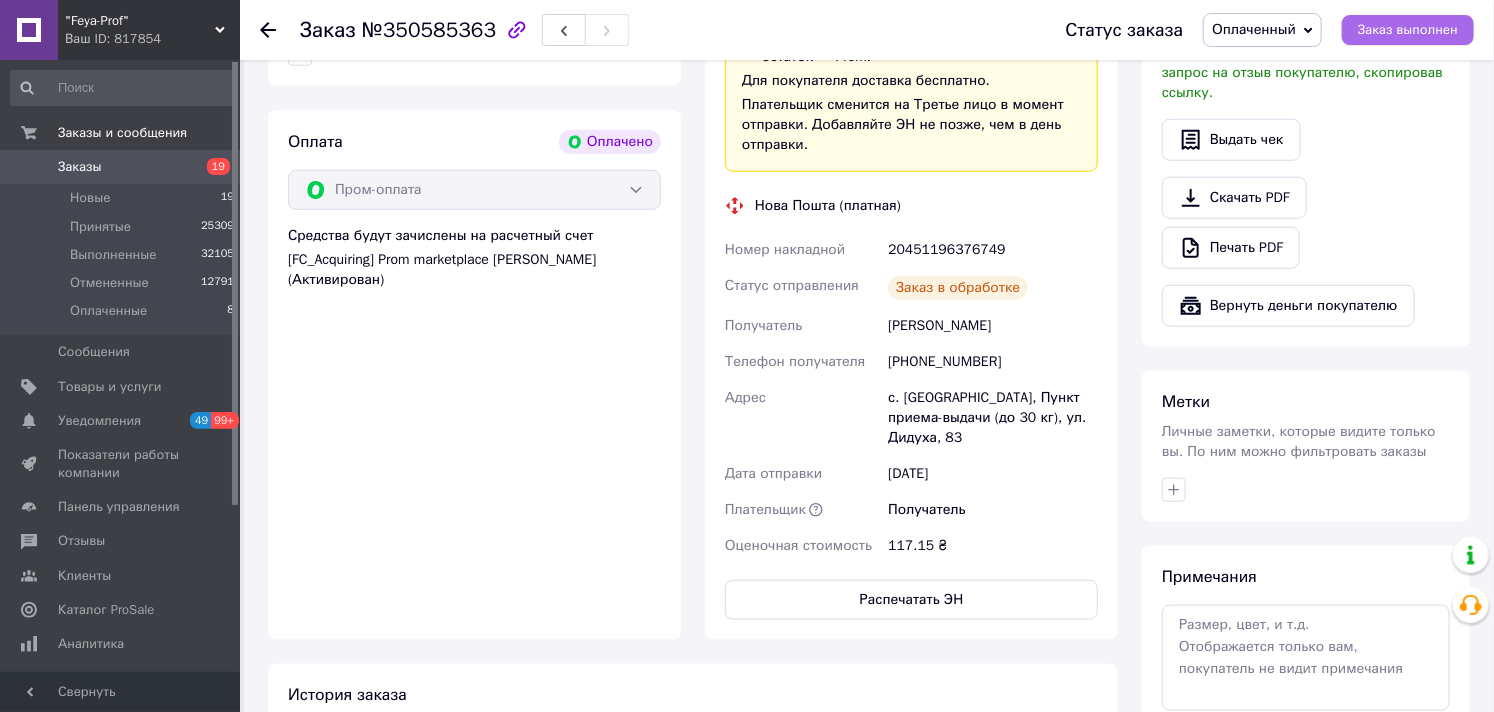 click on "Заказ выполнен" at bounding box center (1408, 30) 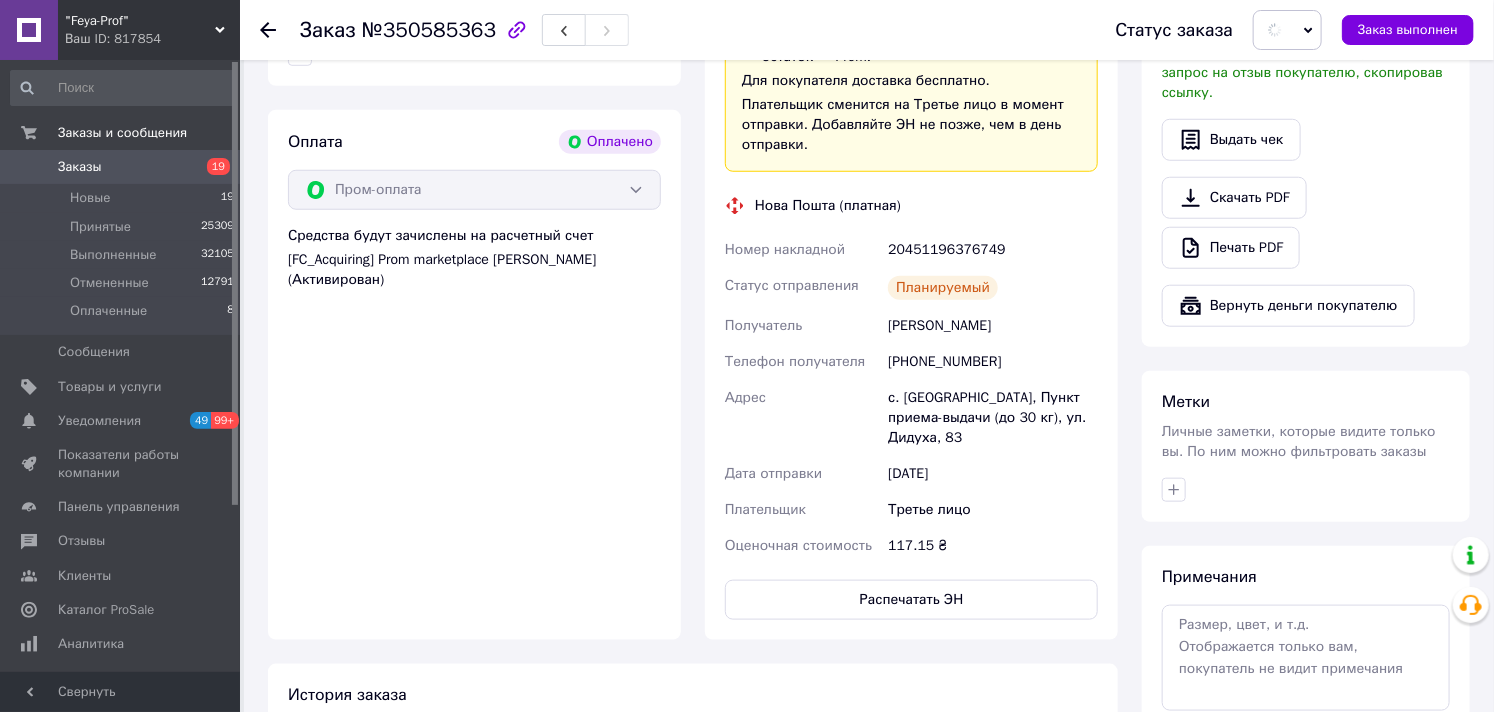 scroll, scrollTop: 954, scrollLeft: 0, axis: vertical 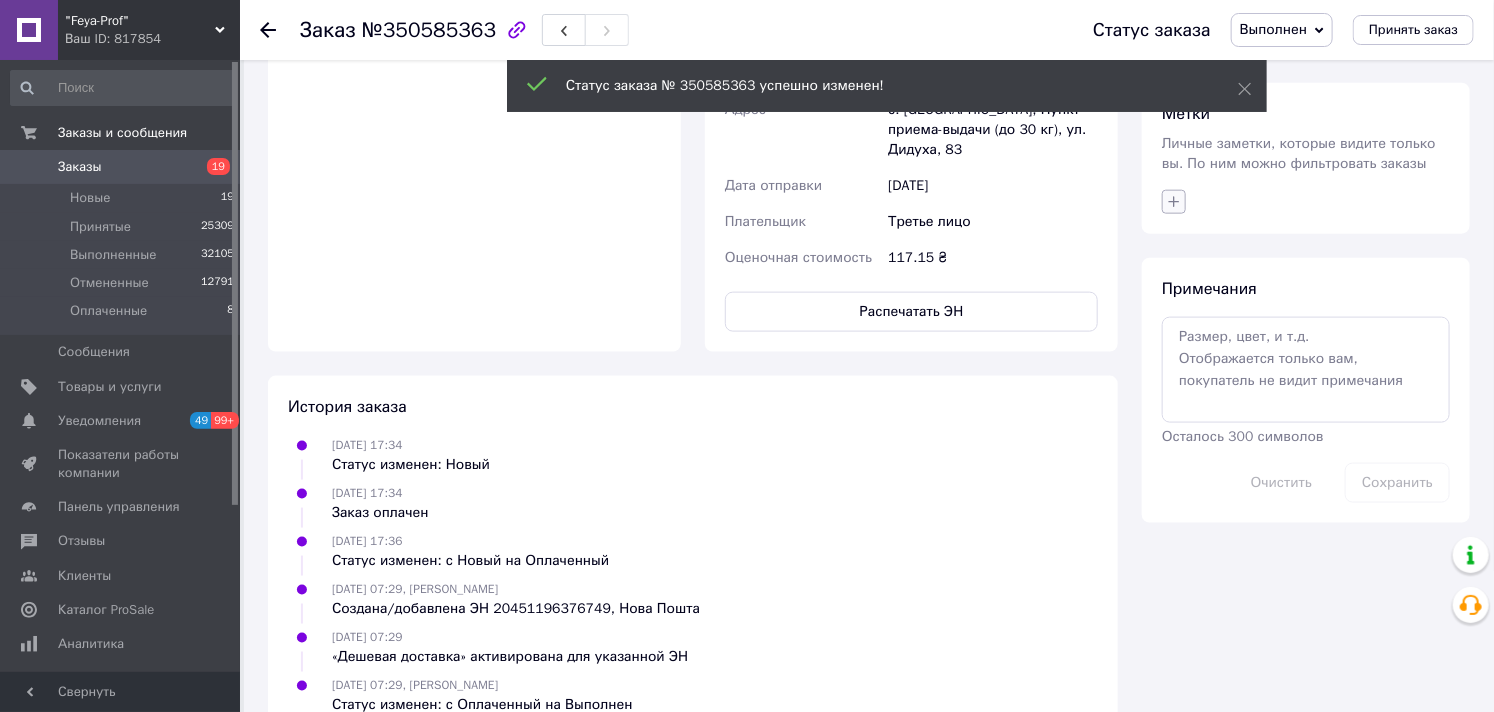 click 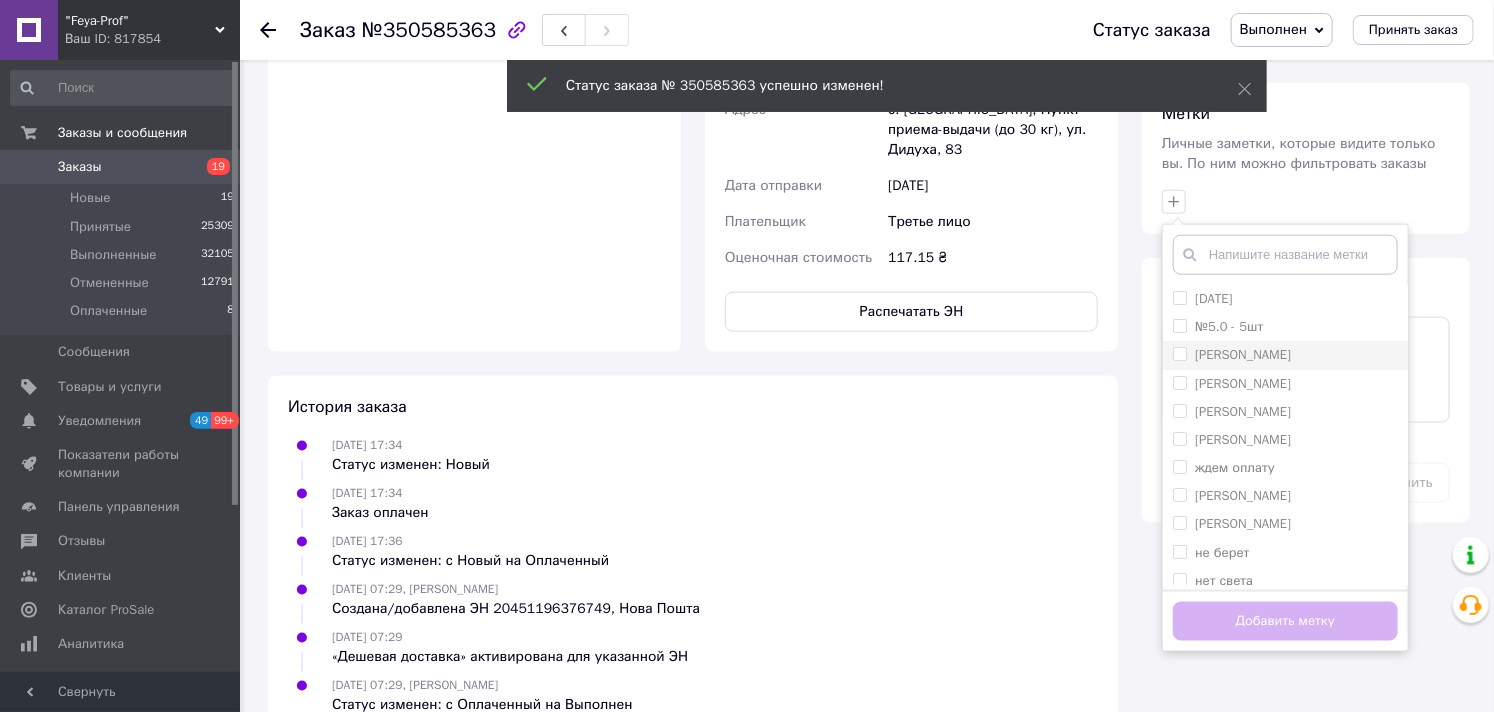 click on "[PERSON_NAME]" at bounding box center [1179, 353] 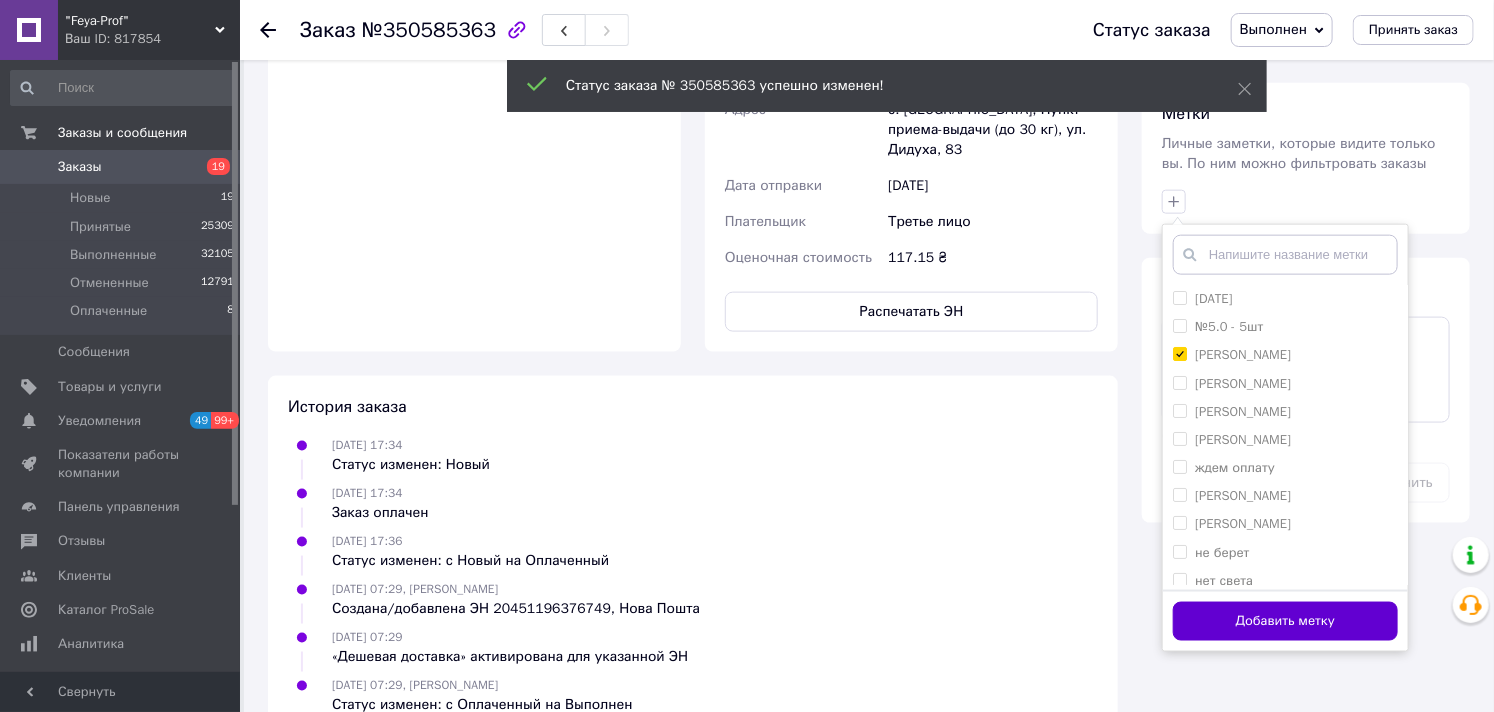 click on "Добавить метку" at bounding box center [1285, 621] 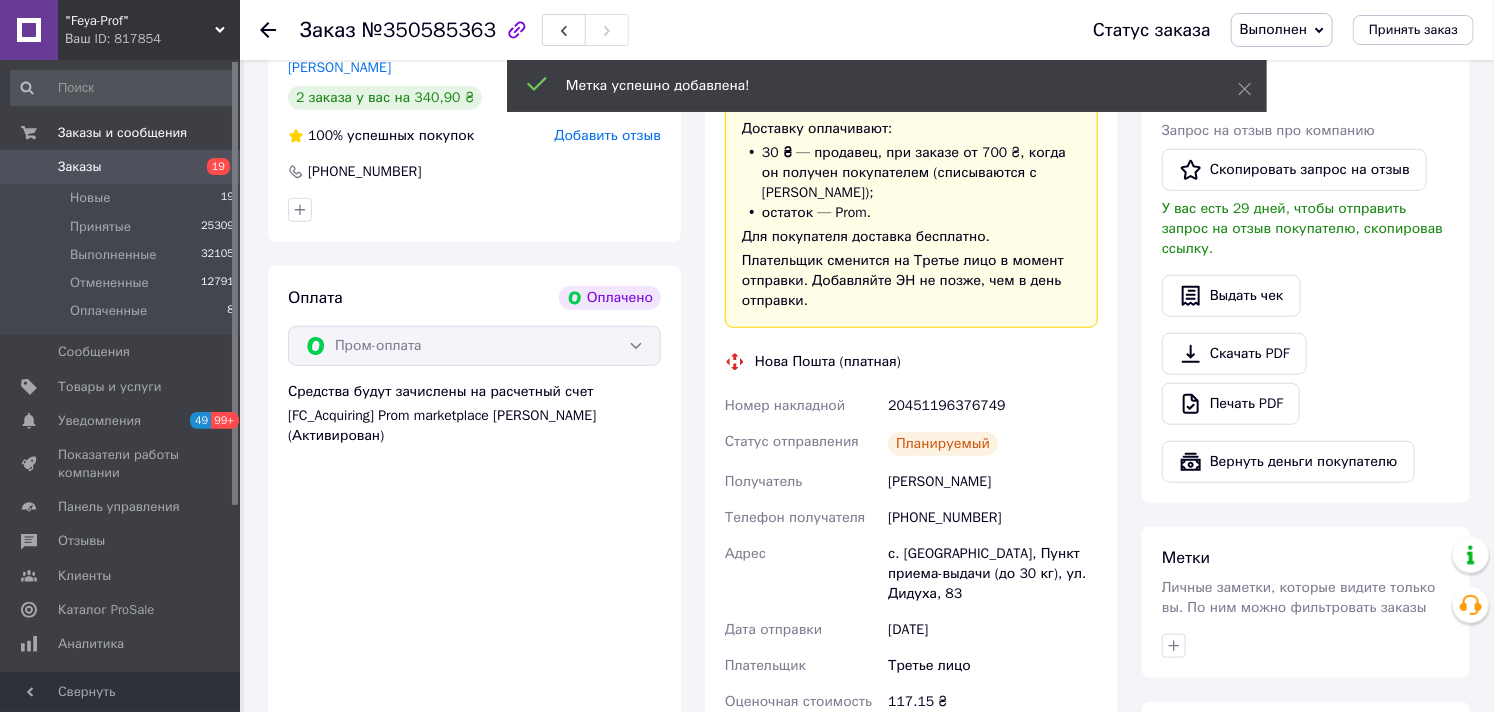 scroll, scrollTop: 176, scrollLeft: 0, axis: vertical 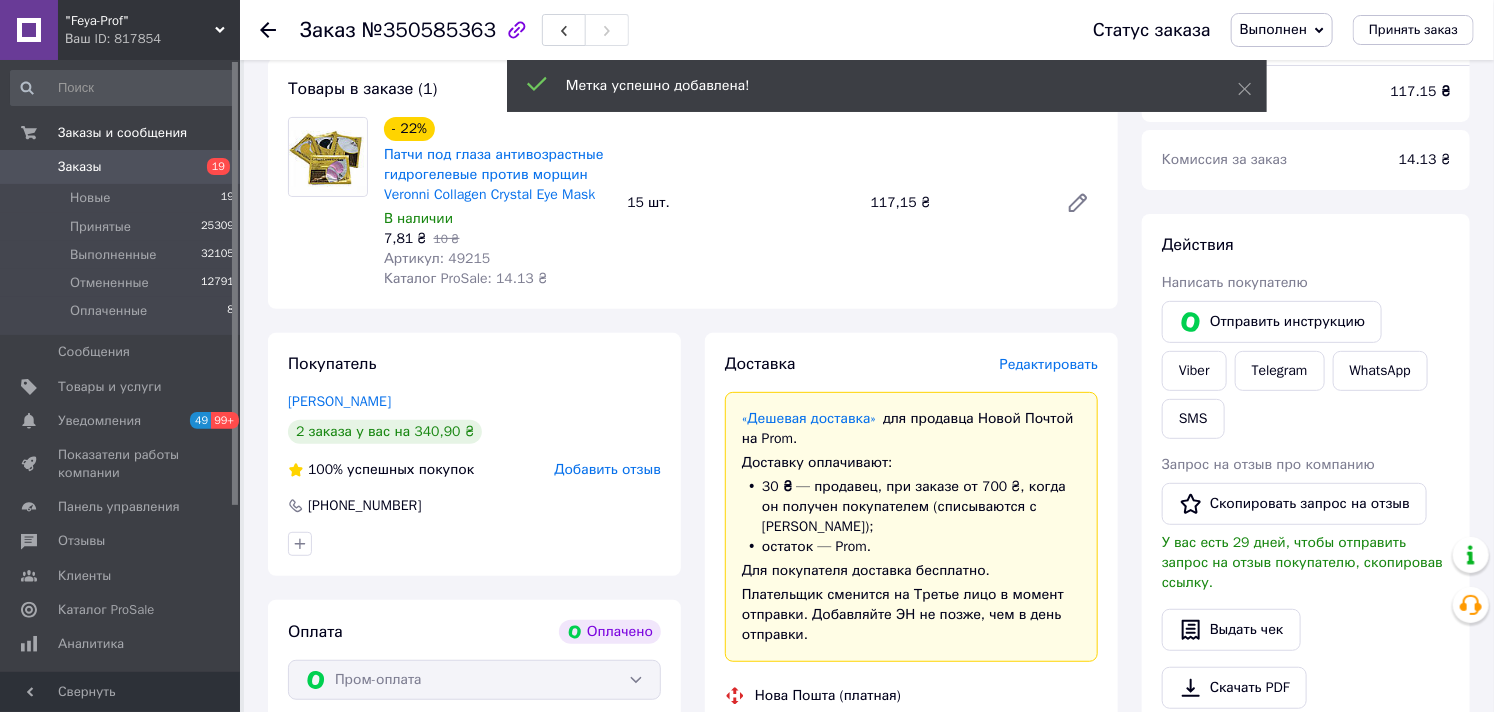click on "Заказы" at bounding box center [80, 167] 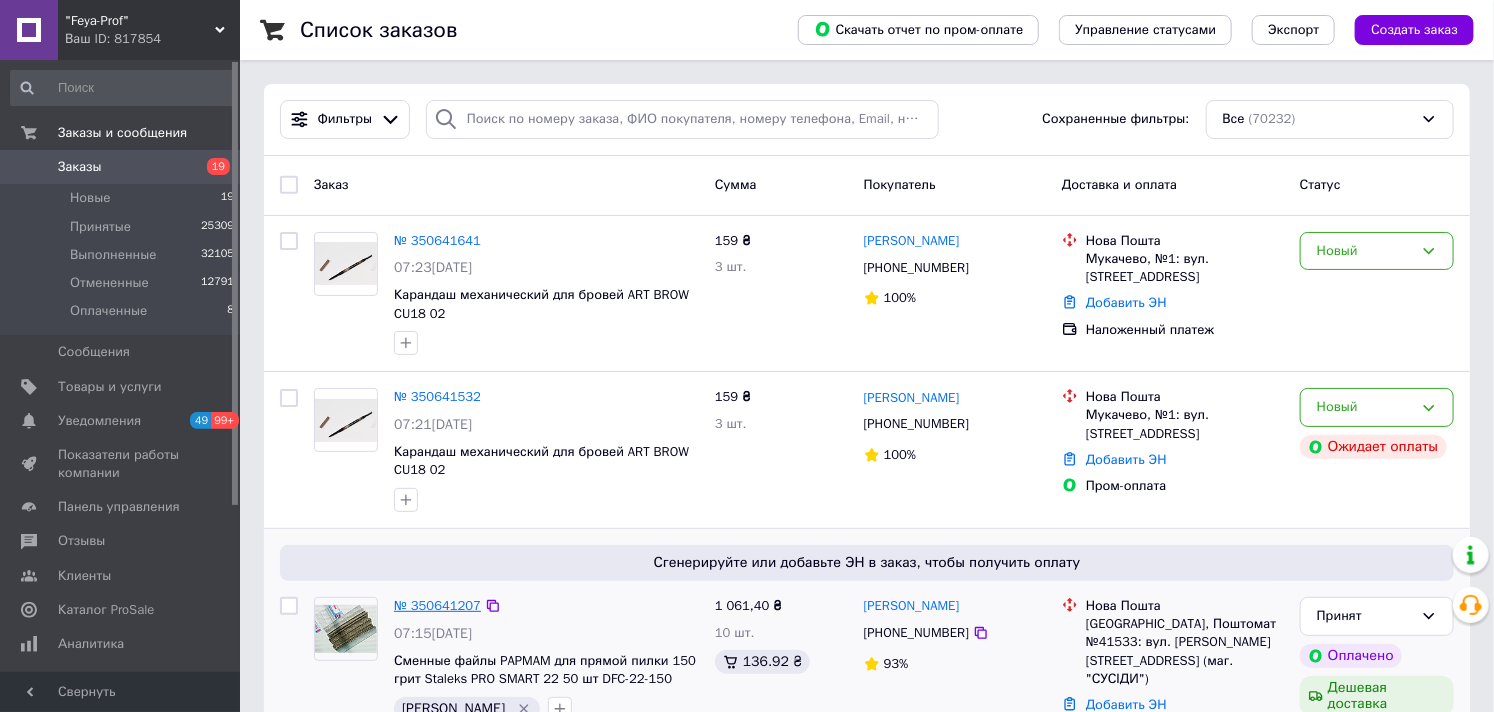 click on "№ 350641207" at bounding box center (437, 605) 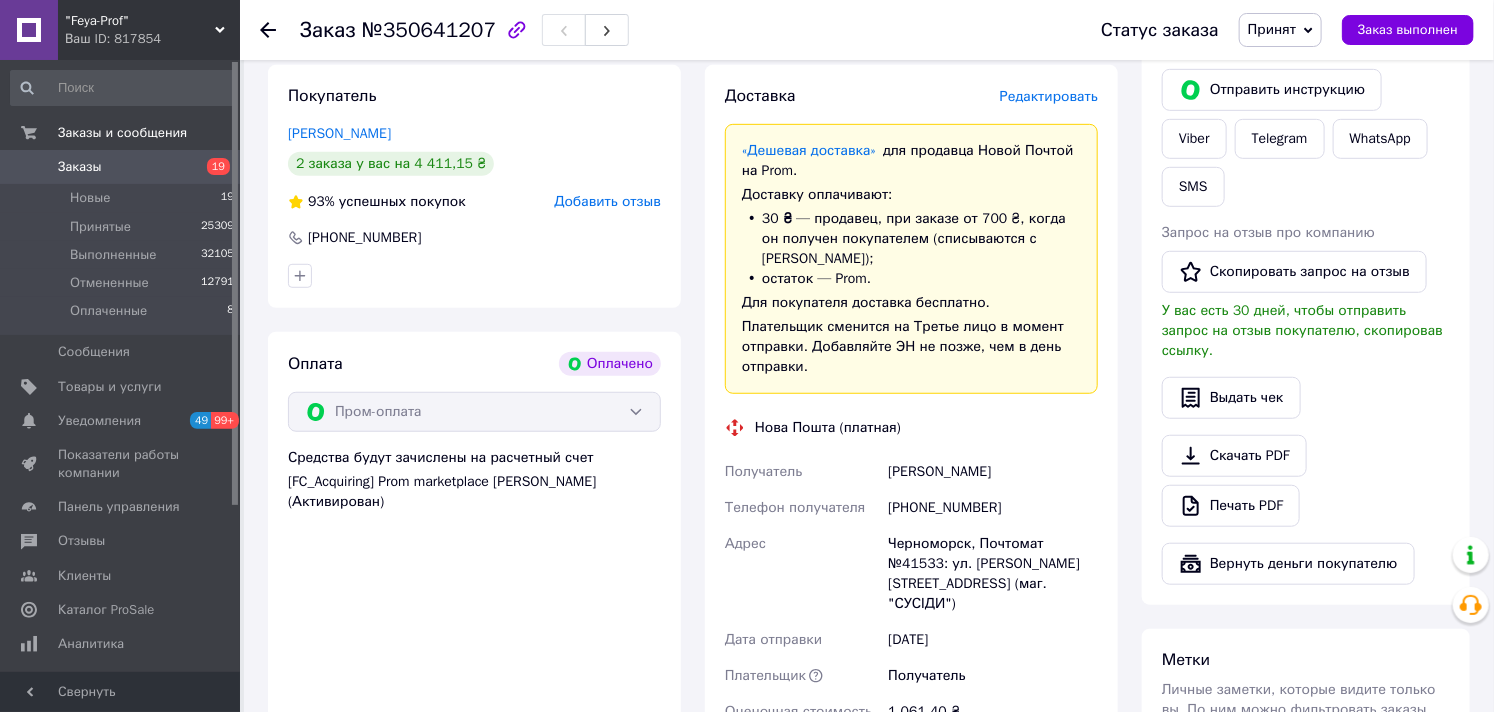 scroll, scrollTop: 0, scrollLeft: 0, axis: both 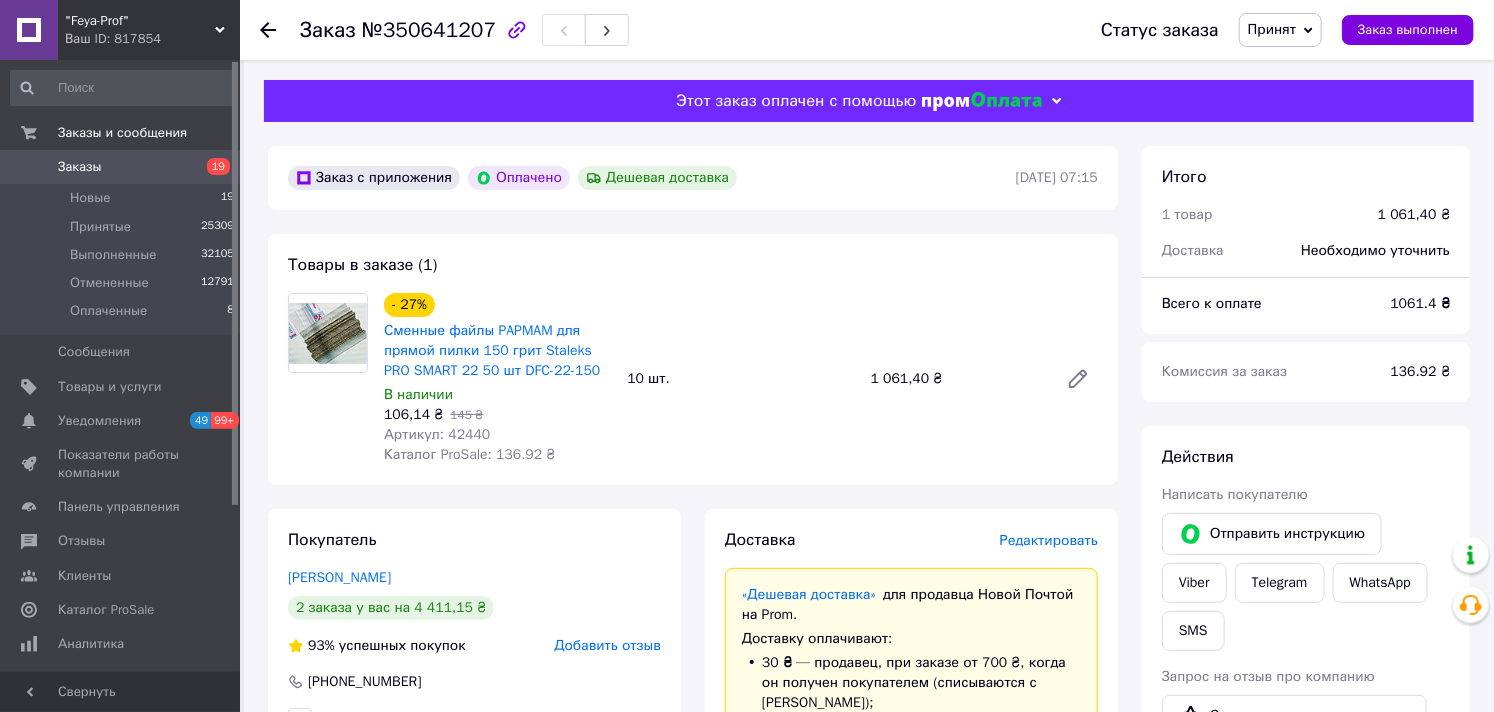 click on "Заказы" at bounding box center [80, 167] 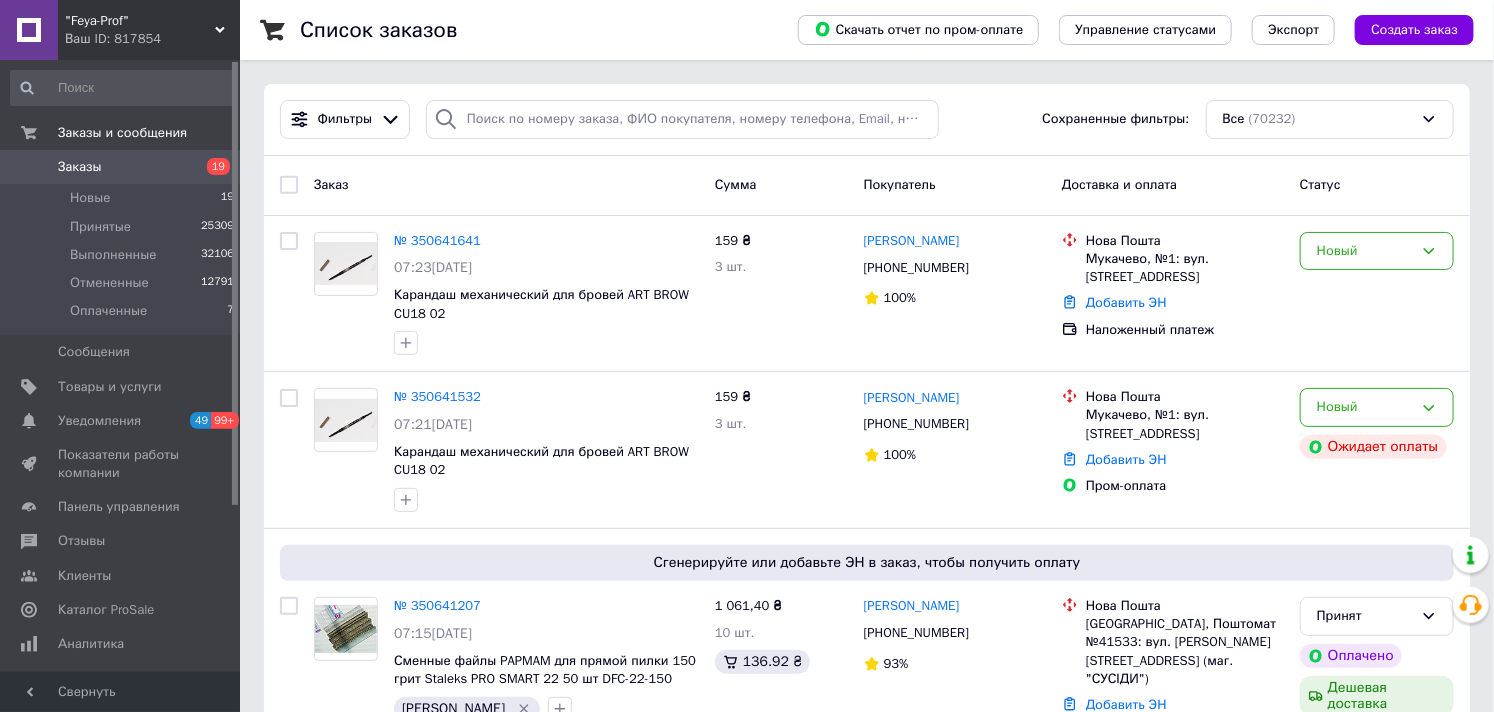 click on "Заказы" at bounding box center (80, 167) 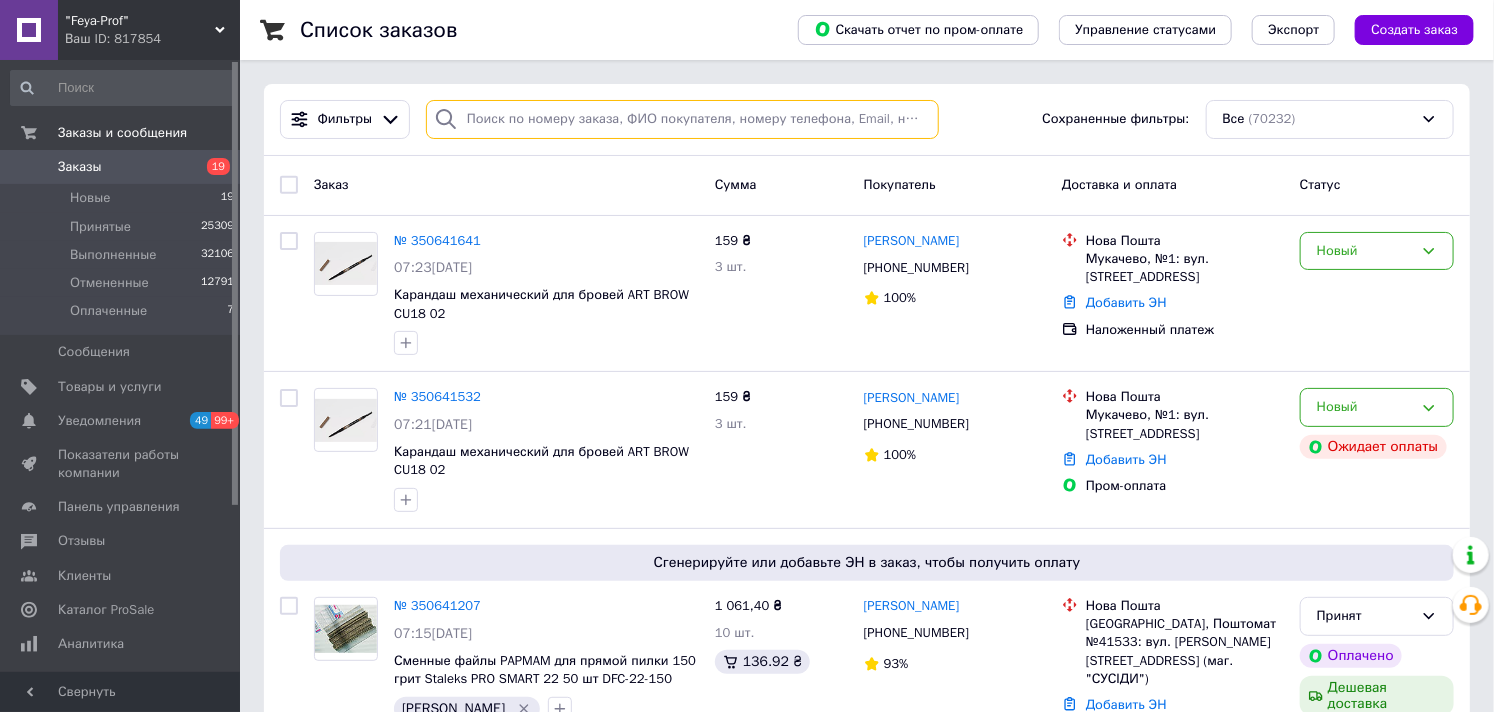 click at bounding box center [682, 119] 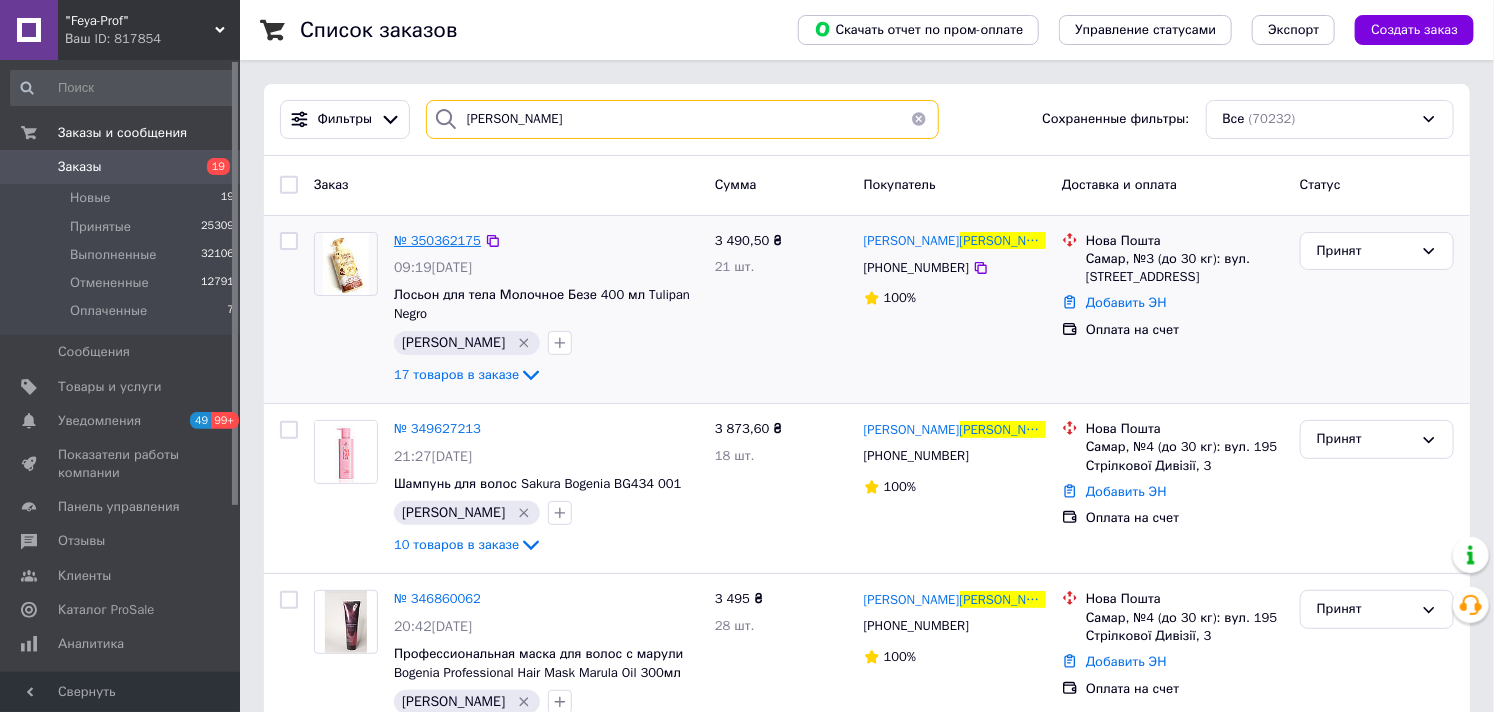 type on "стрельцова" 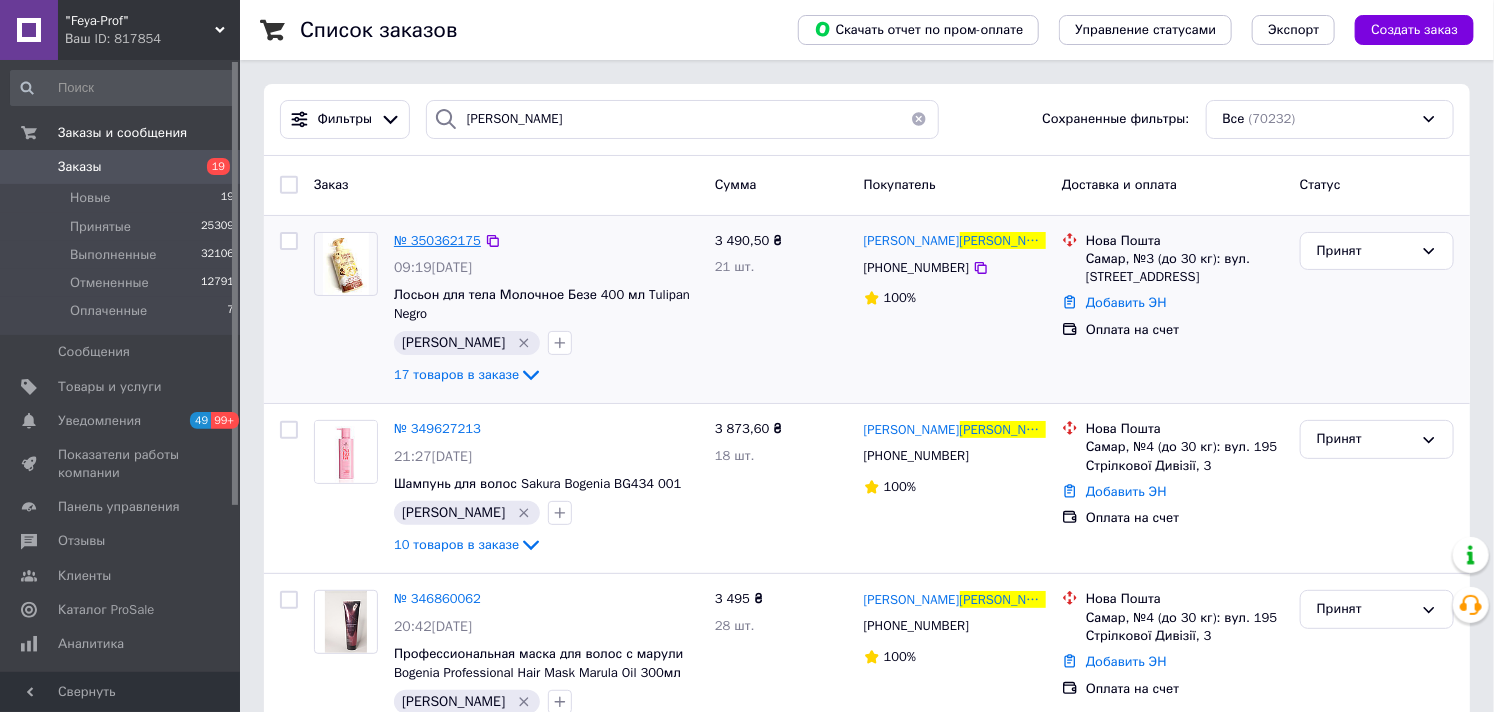 click on "№ 350362175" at bounding box center [437, 240] 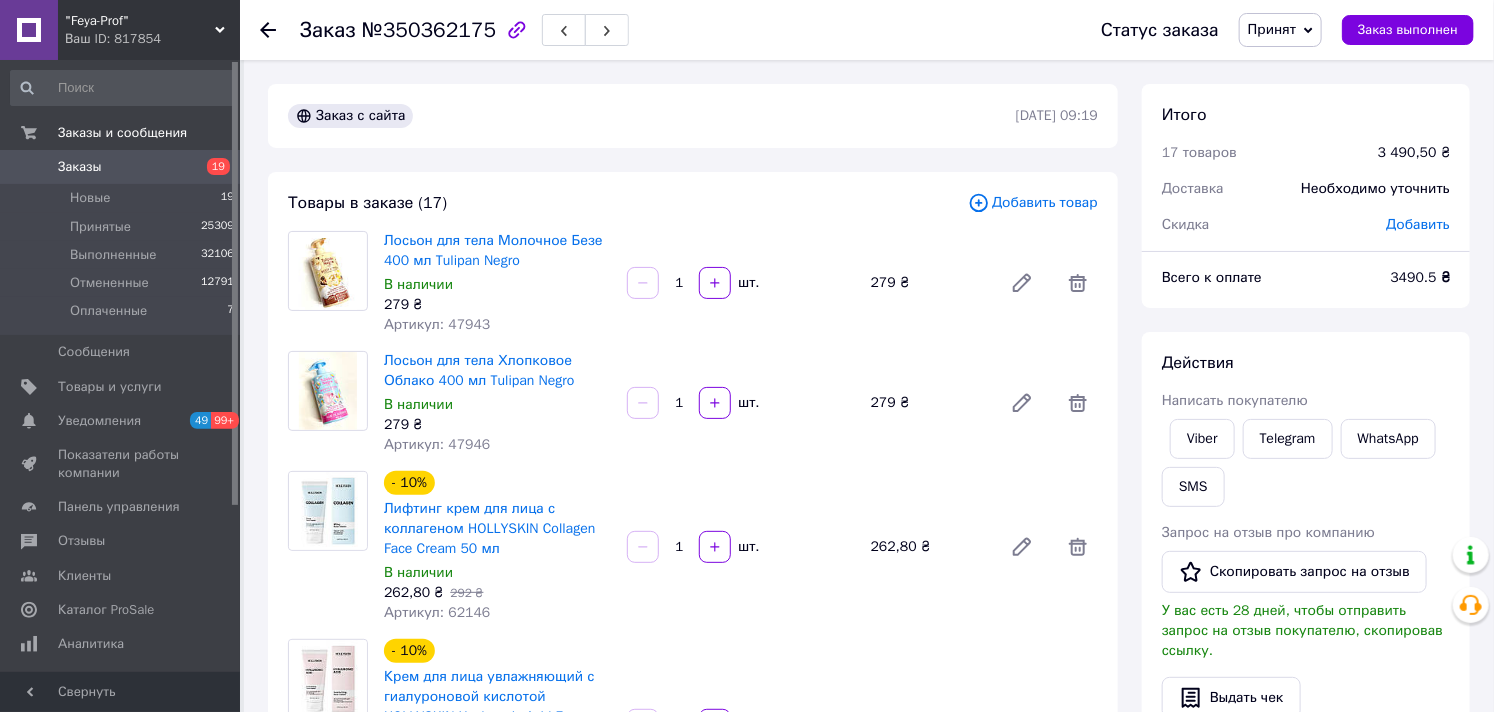 scroll, scrollTop: 555, scrollLeft: 0, axis: vertical 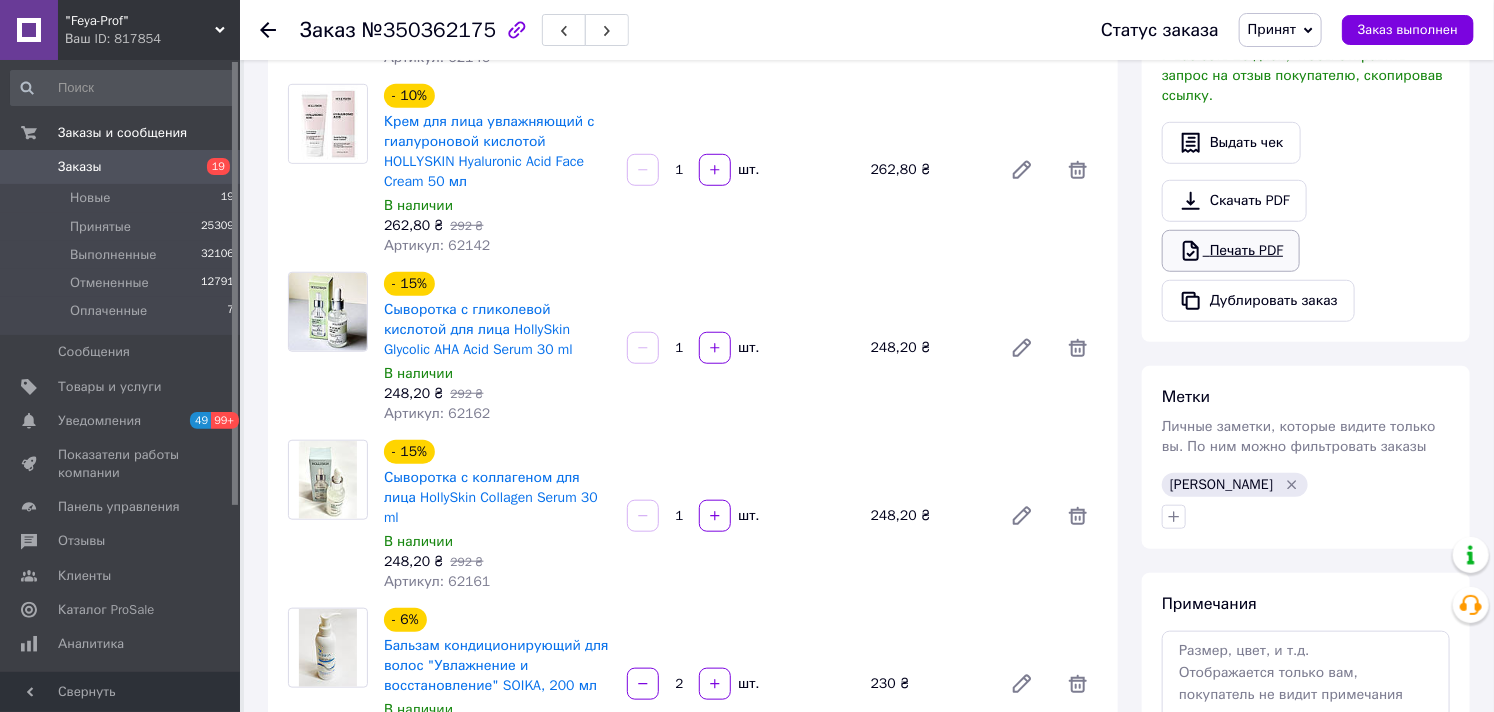 click on "Печать PDF" at bounding box center (1231, 251) 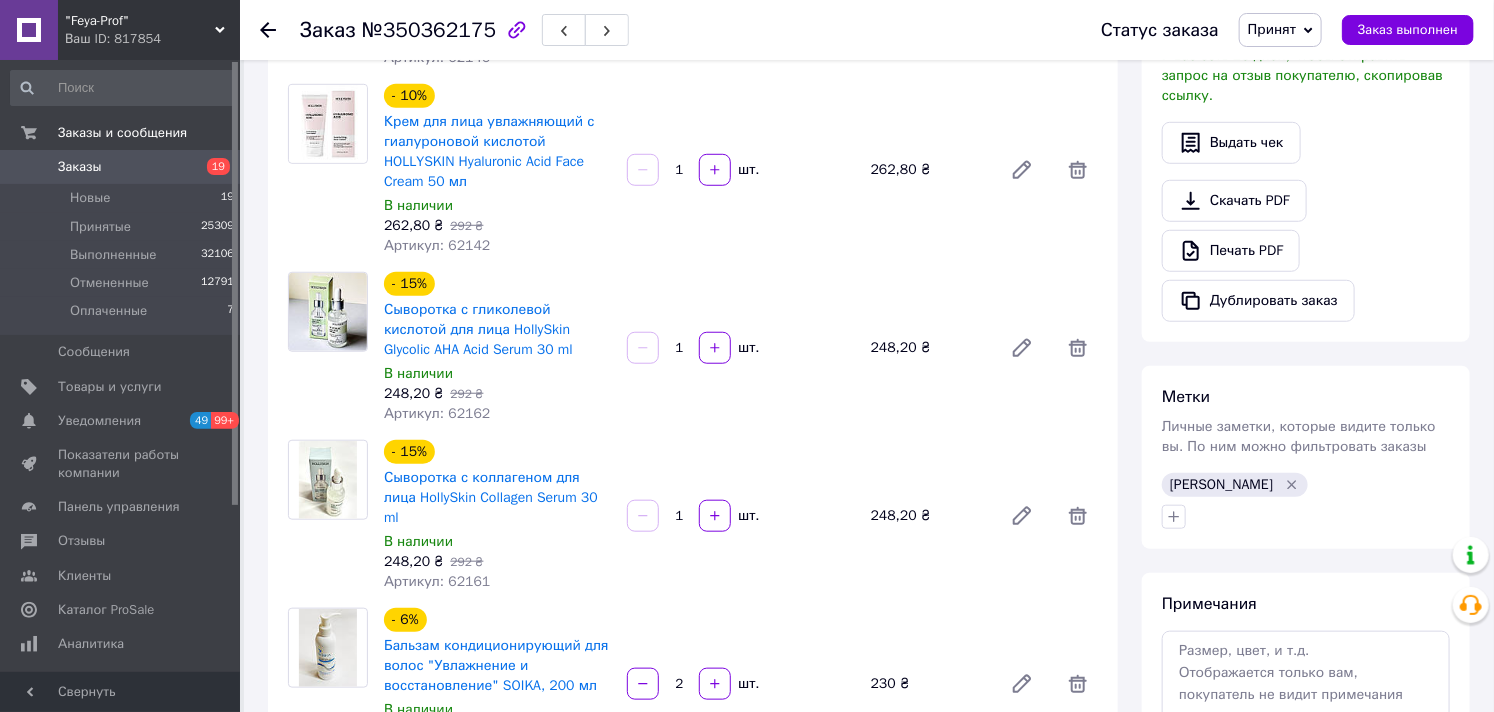 click on "Заказы" at bounding box center [121, 167] 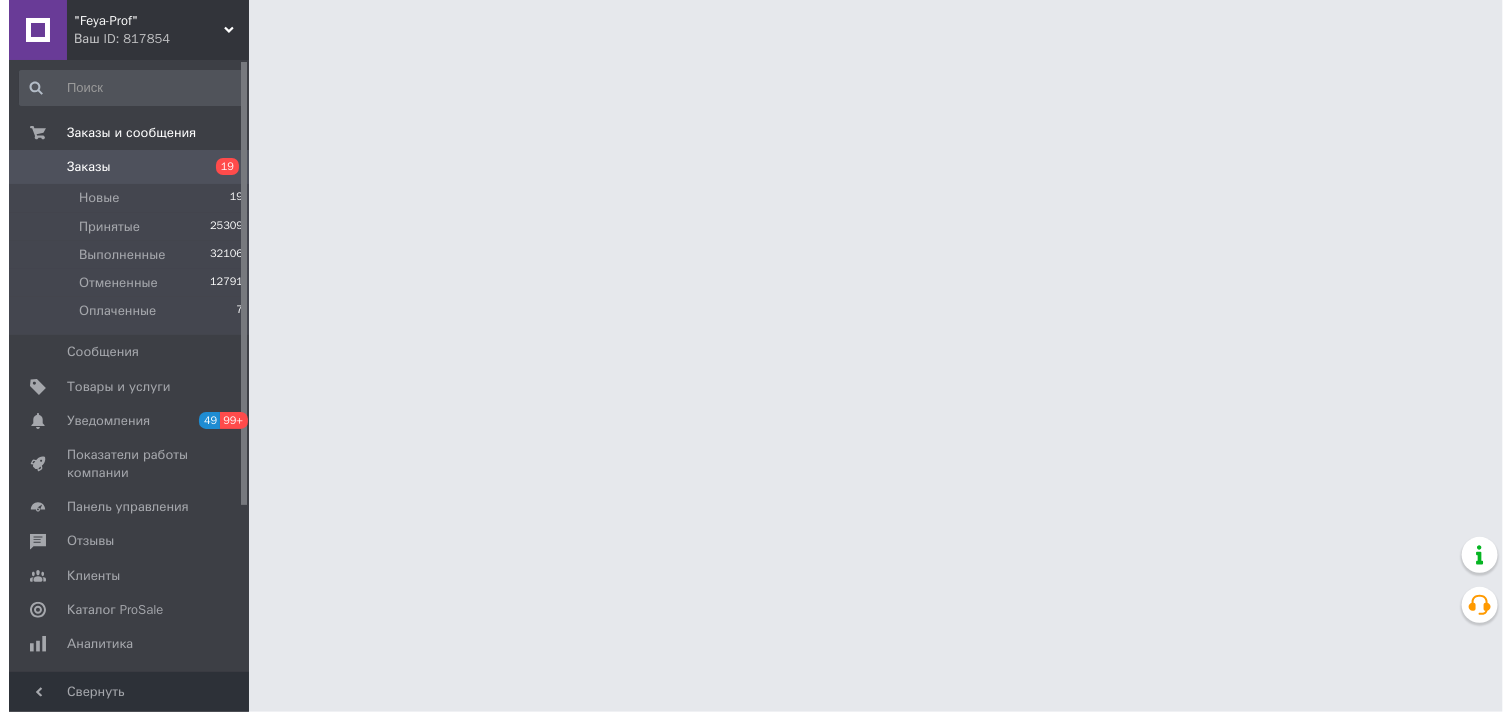 scroll, scrollTop: 0, scrollLeft: 0, axis: both 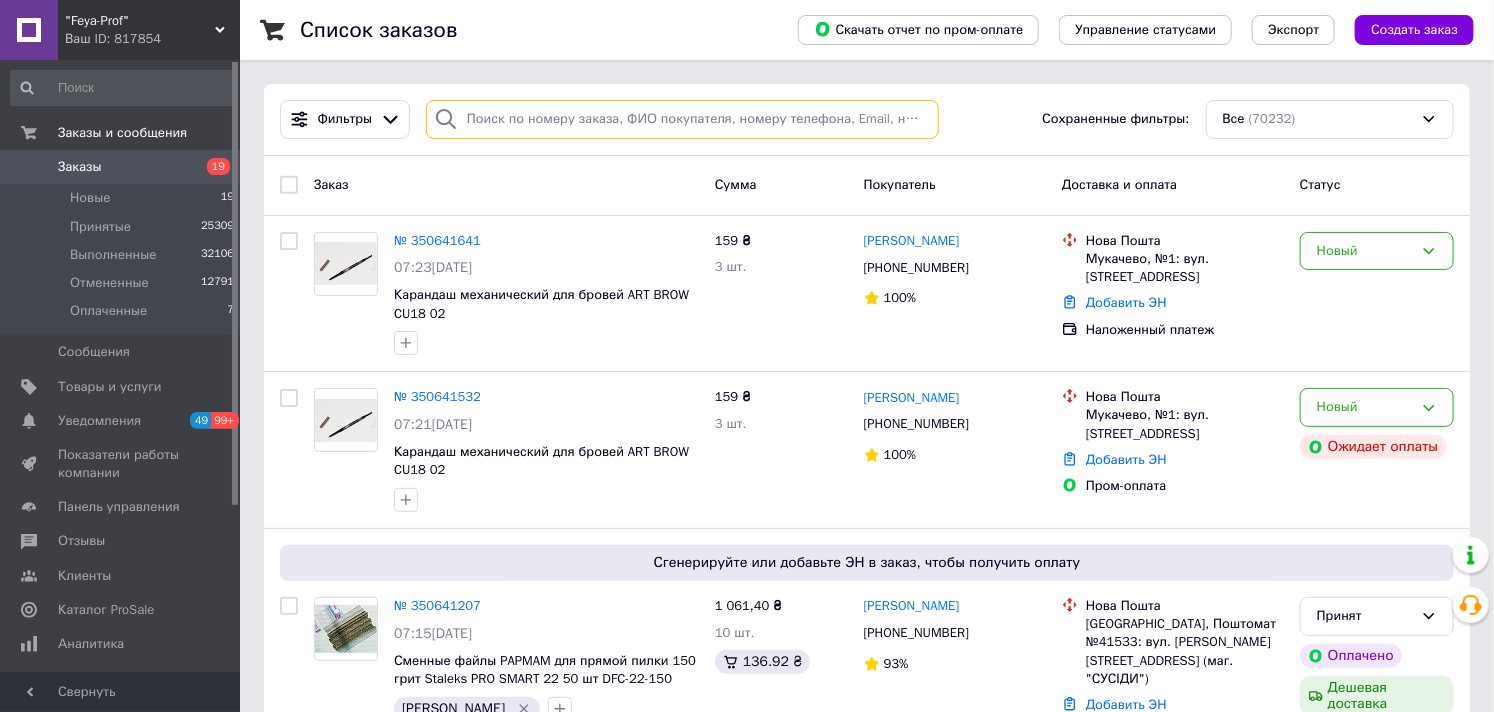 click at bounding box center (682, 119) 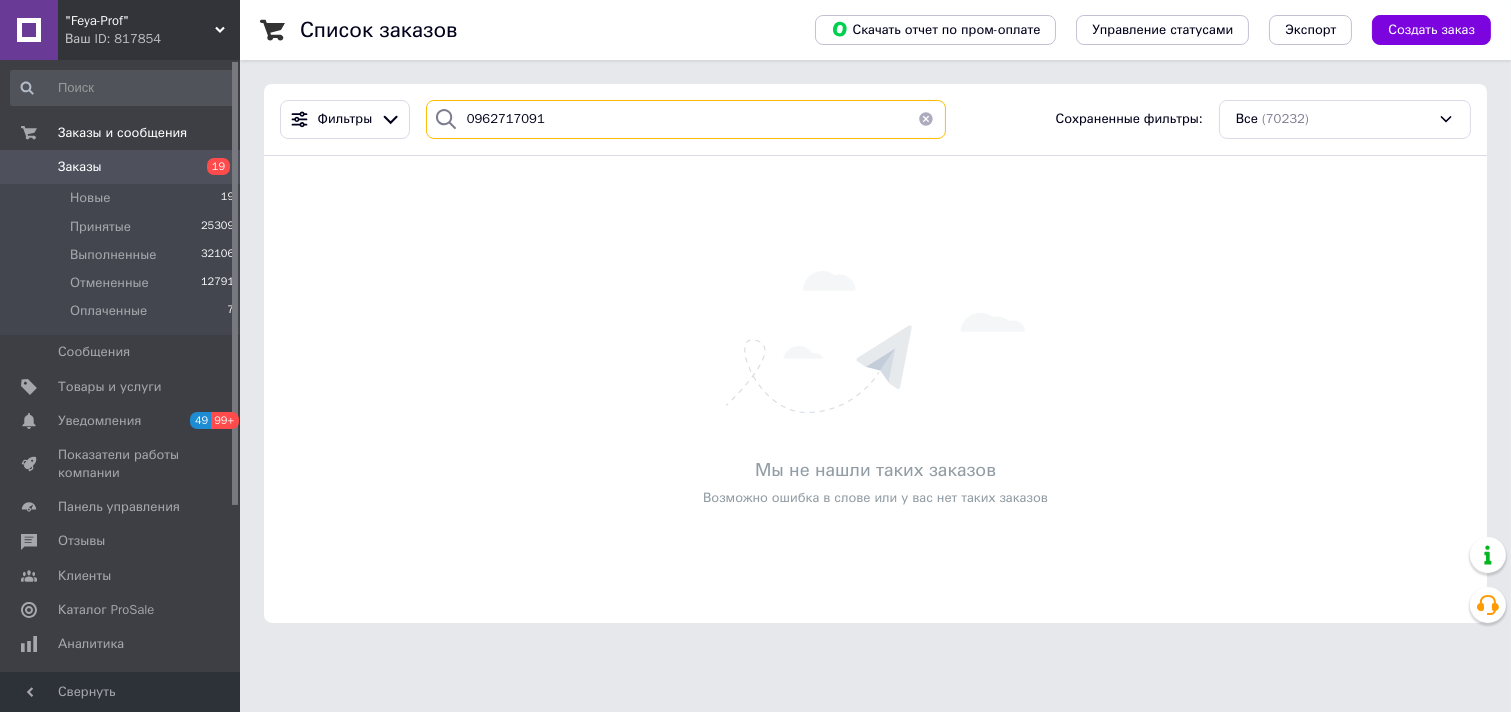 drag, startPoint x: 558, startPoint y: 122, endPoint x: 450, endPoint y: 116, distance: 108.16654 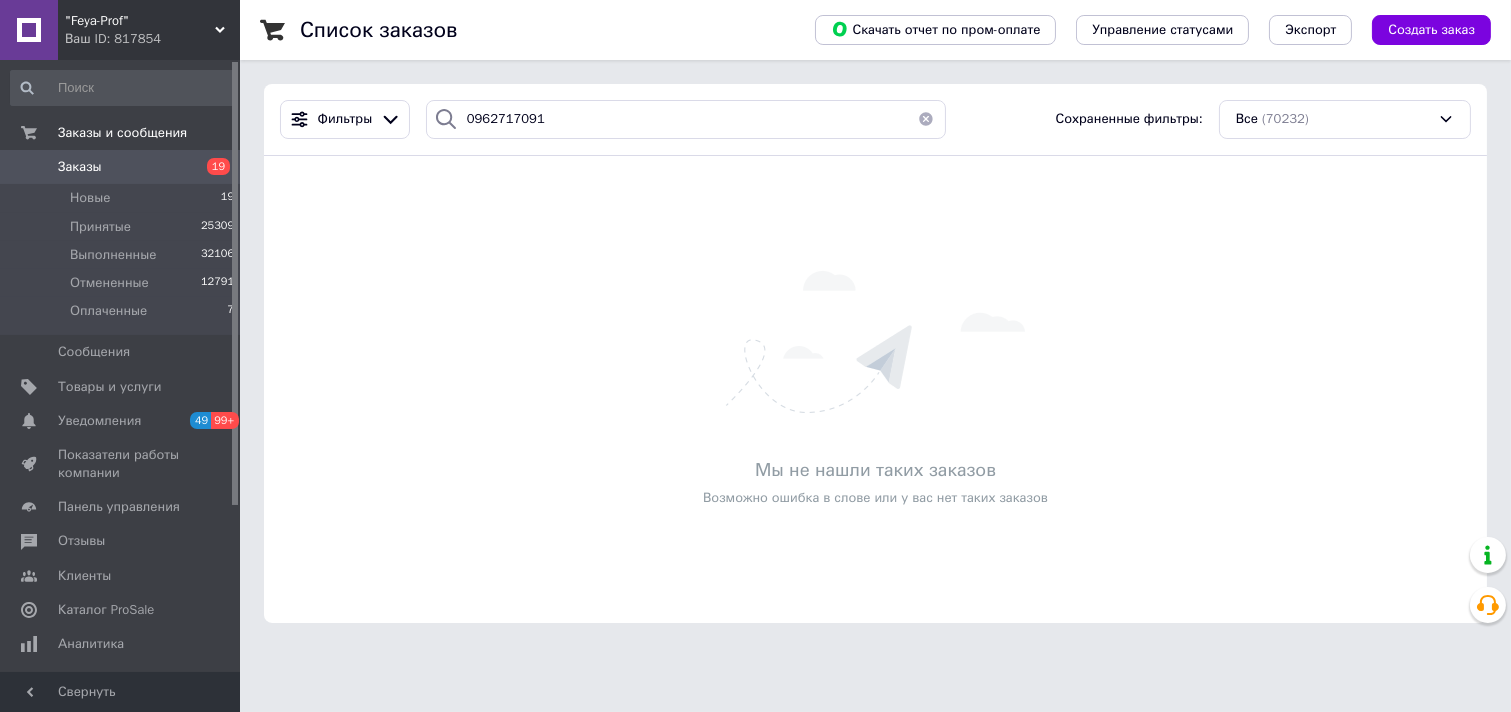 click on ""Feya-Prof"" at bounding box center (140, 21) 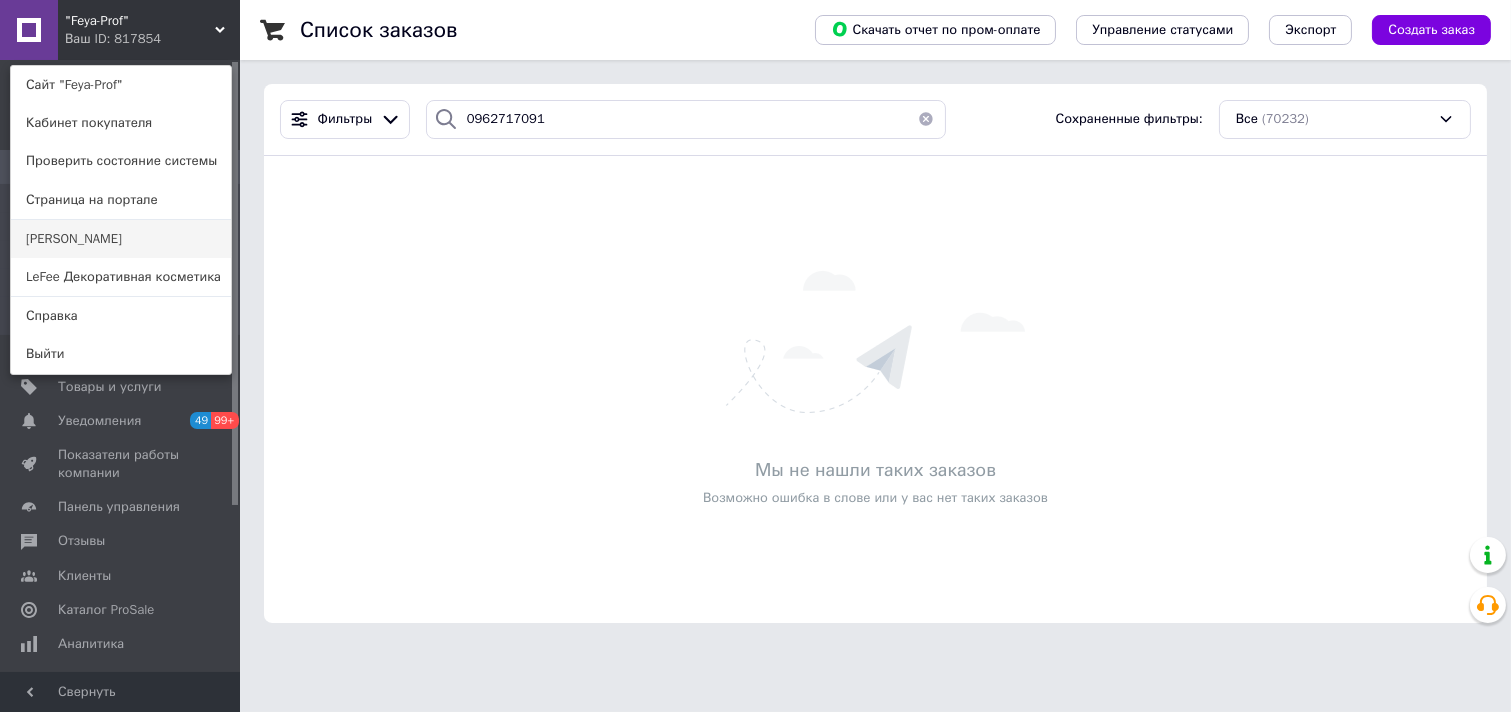 click on "[PERSON_NAME]" at bounding box center (121, 239) 